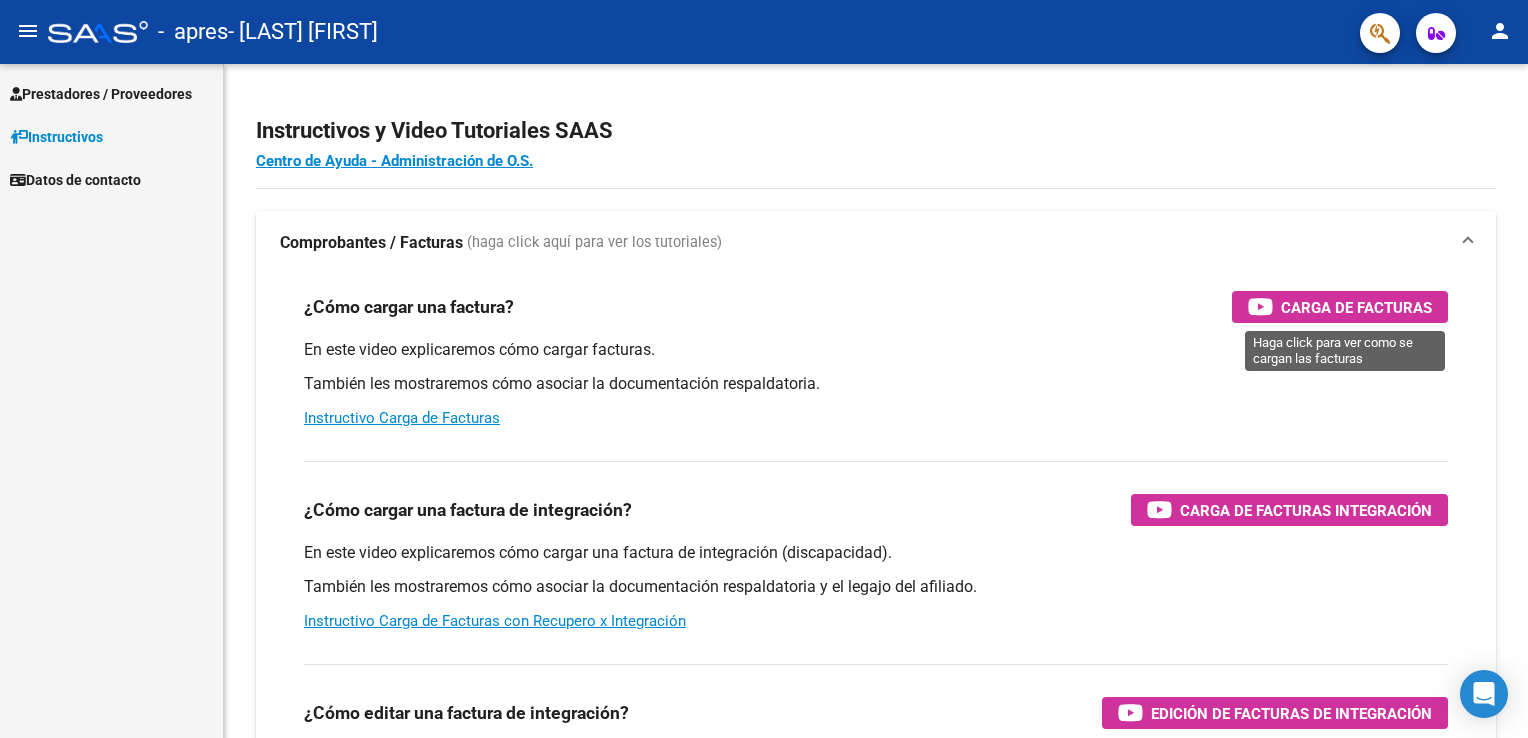 scroll, scrollTop: 0, scrollLeft: 0, axis: both 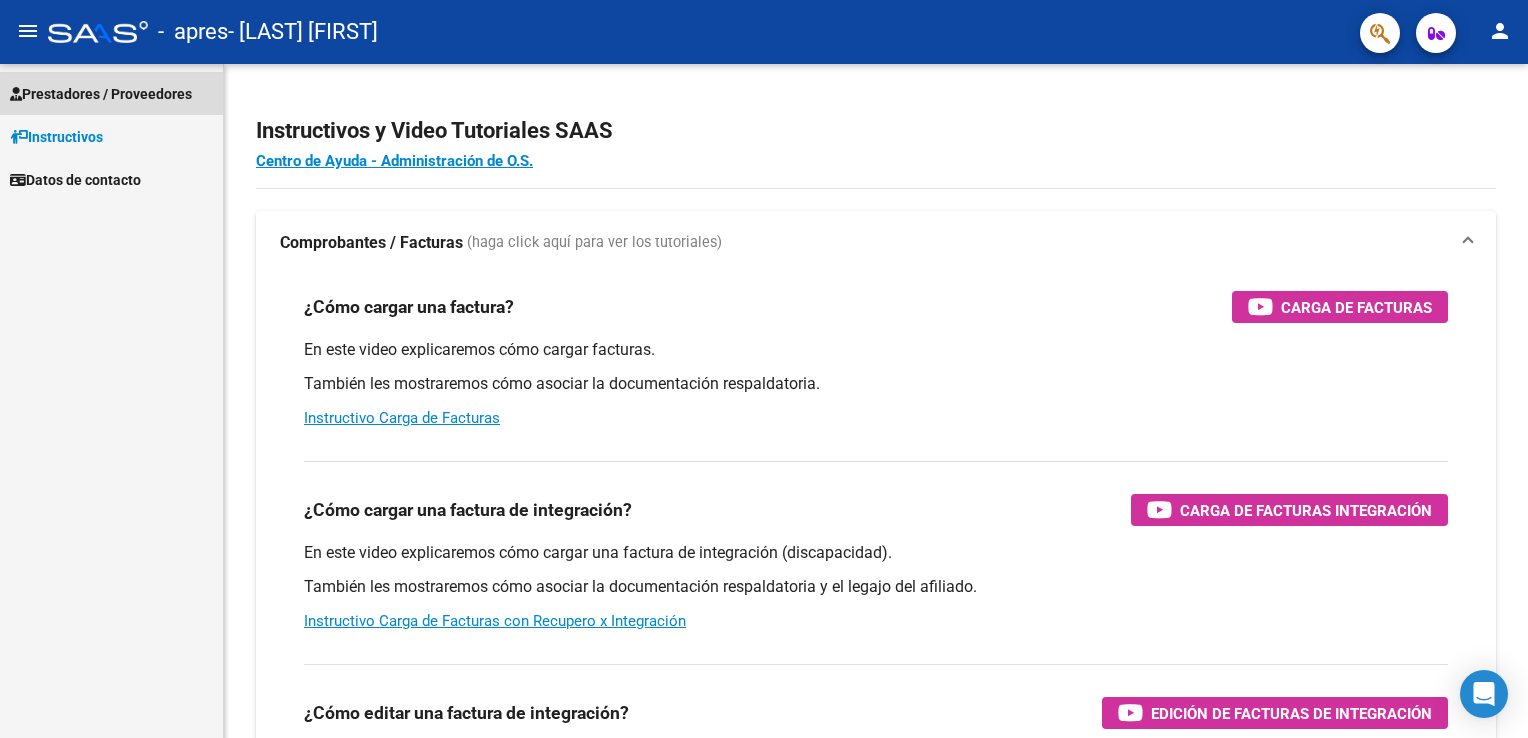 click on "Prestadores / Proveedores" at bounding box center [101, 94] 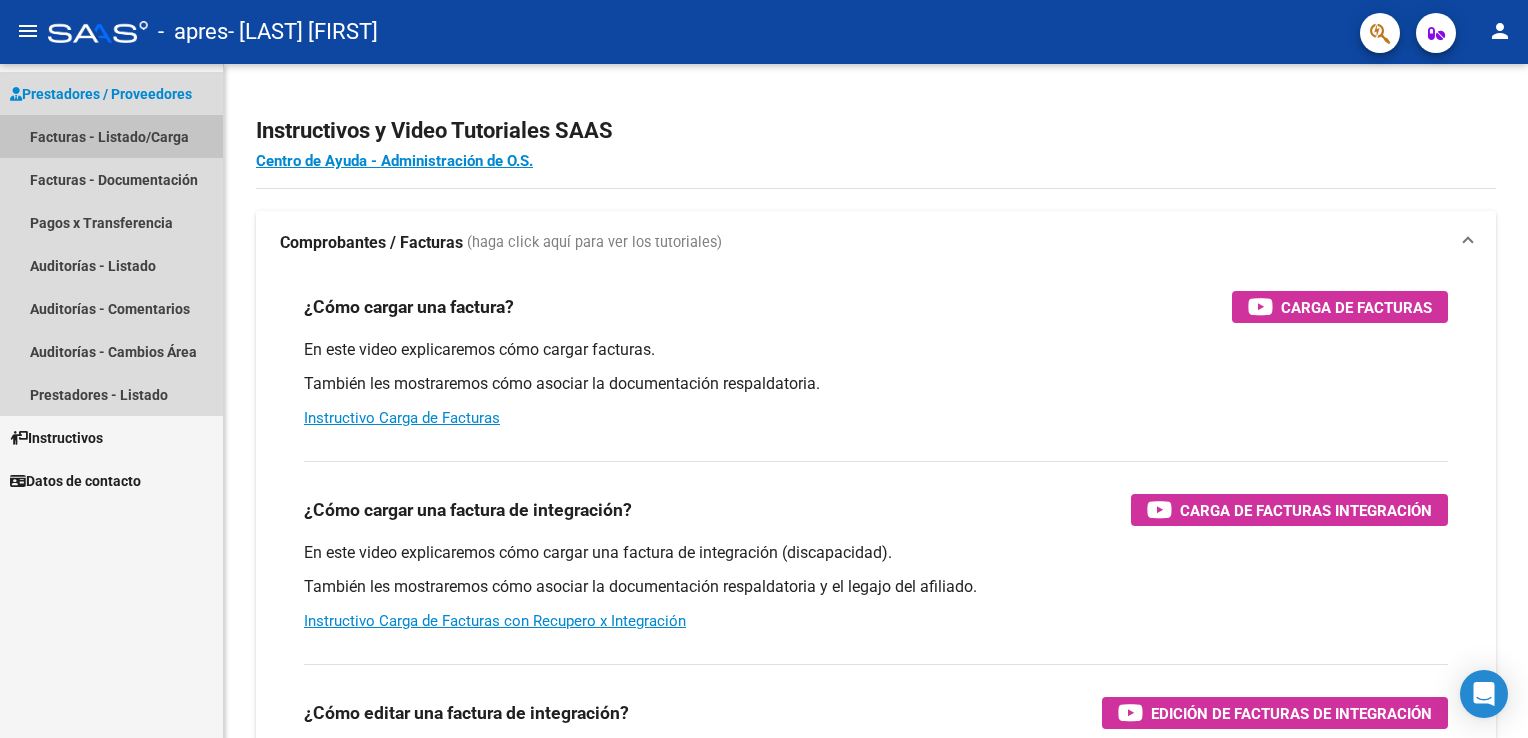 click on "Facturas - Listado/Carga" at bounding box center (111, 136) 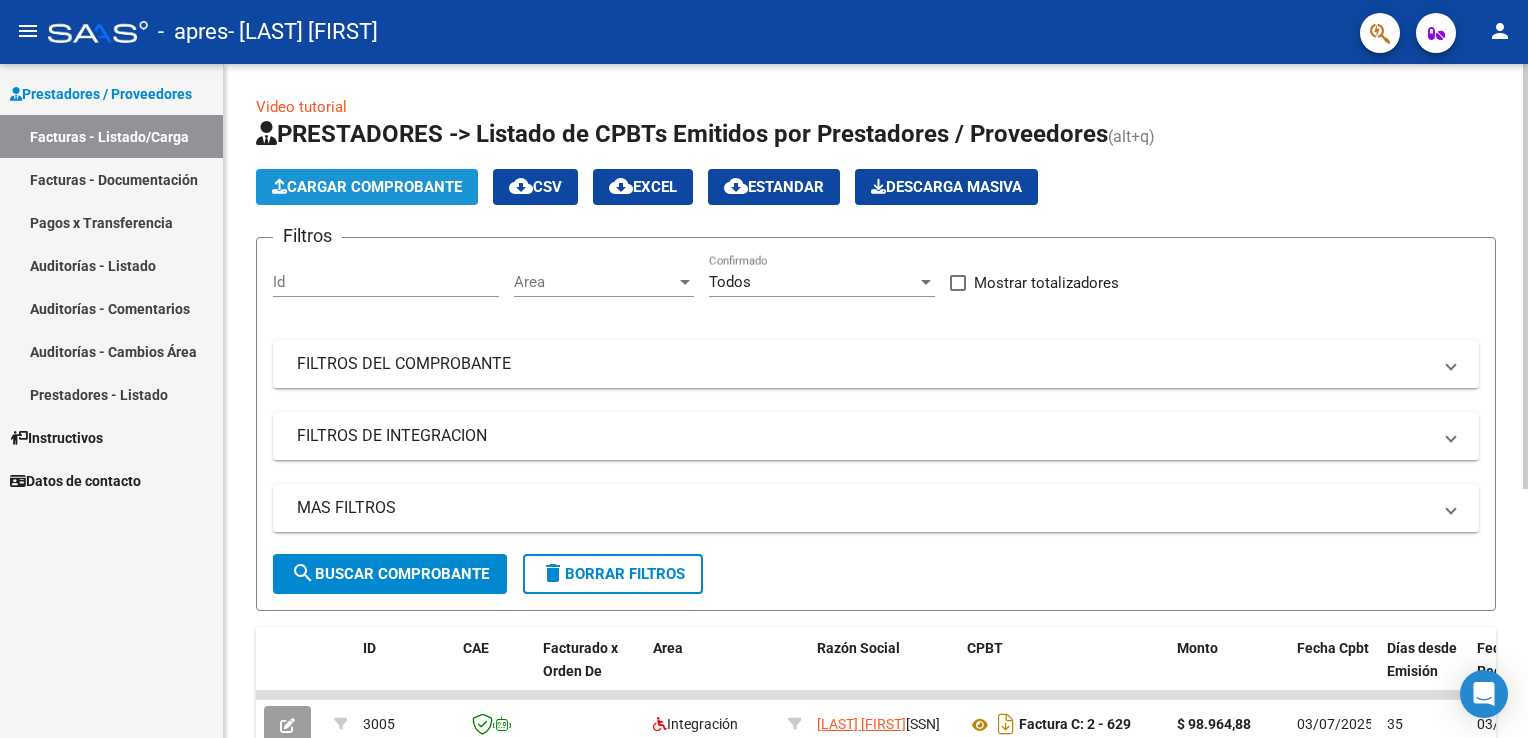 click on "Cargar Comprobante" 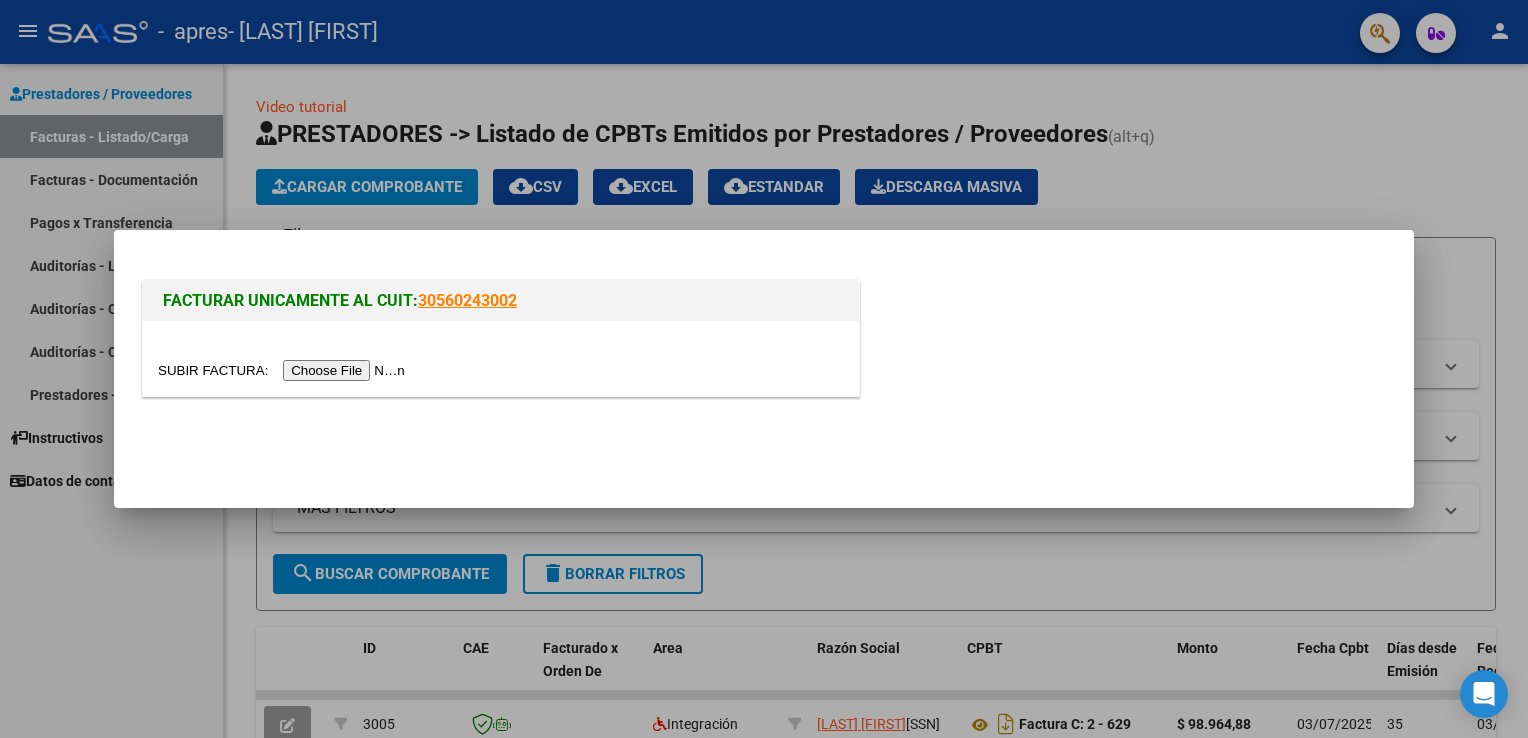 click at bounding box center (284, 370) 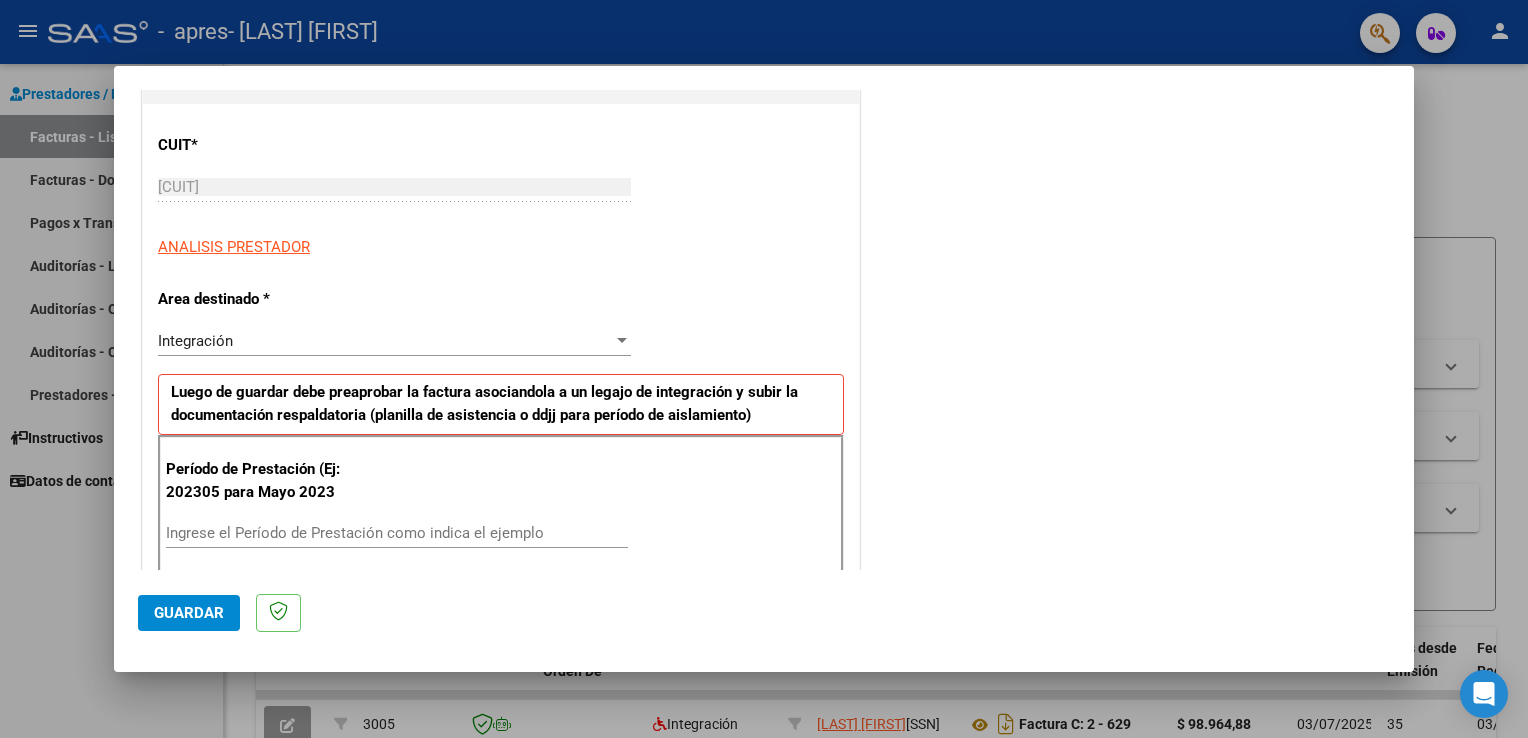 scroll, scrollTop: 239, scrollLeft: 0, axis: vertical 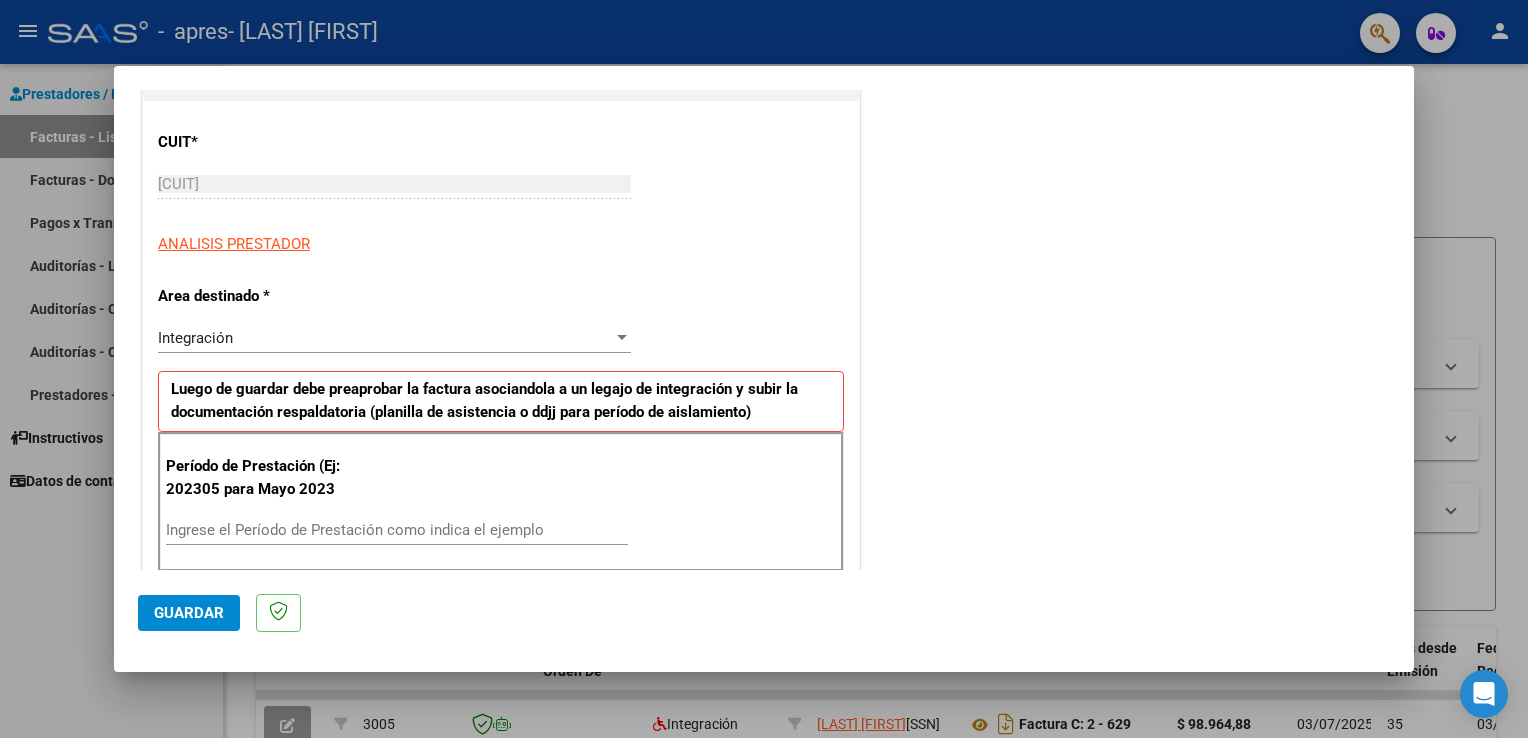 click on "Integración" at bounding box center [385, 338] 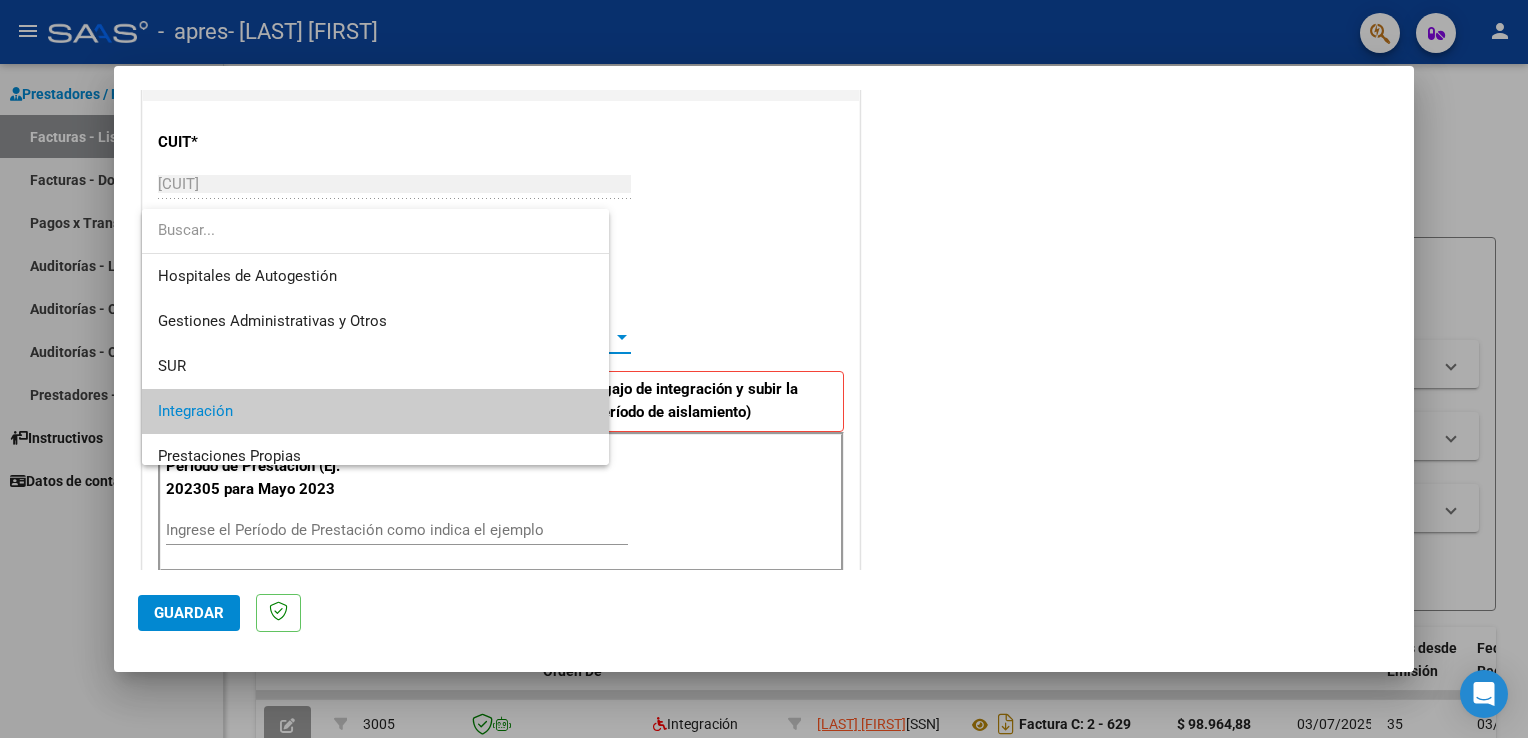 scroll, scrollTop: 74, scrollLeft: 0, axis: vertical 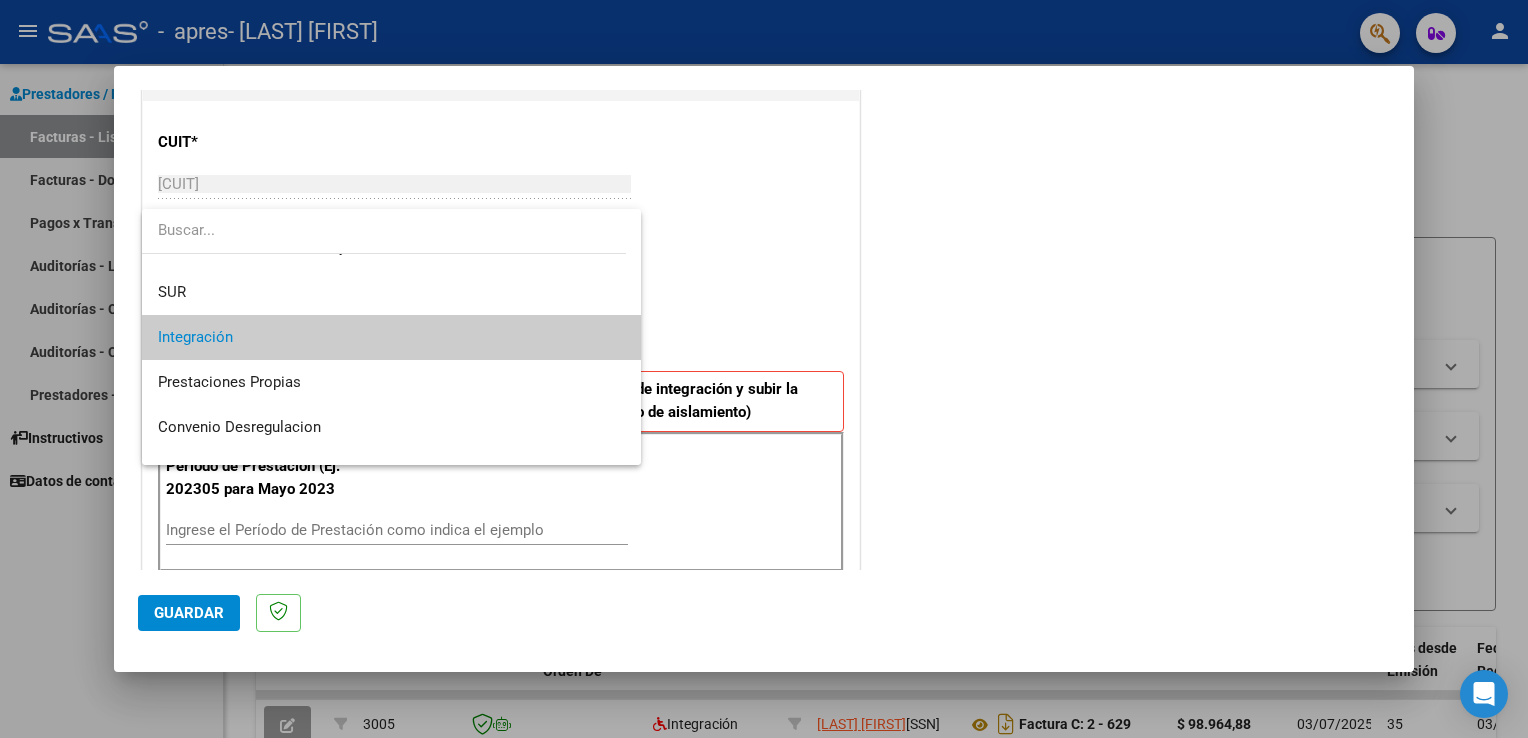 click on "Integración" at bounding box center (392, 337) 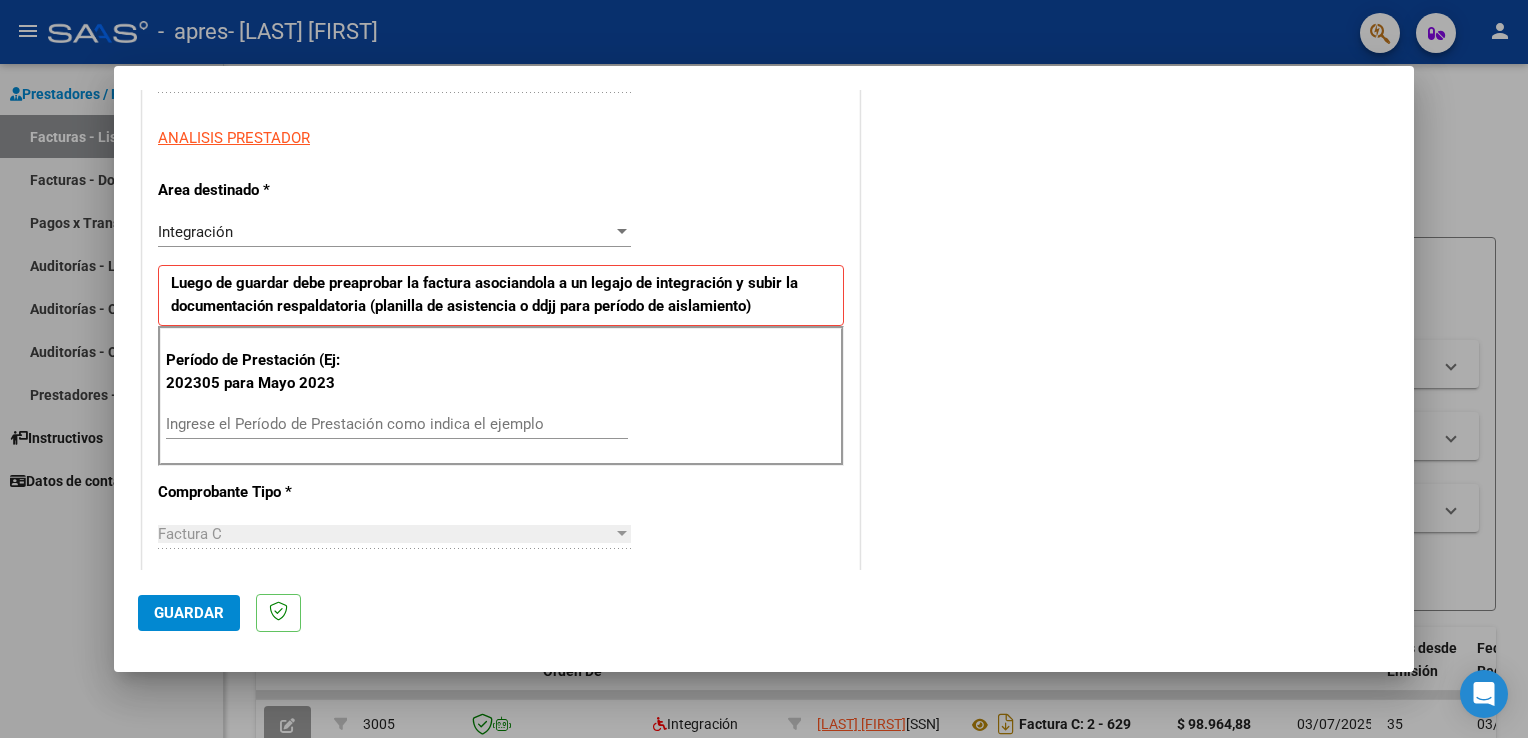 scroll, scrollTop: 348, scrollLeft: 0, axis: vertical 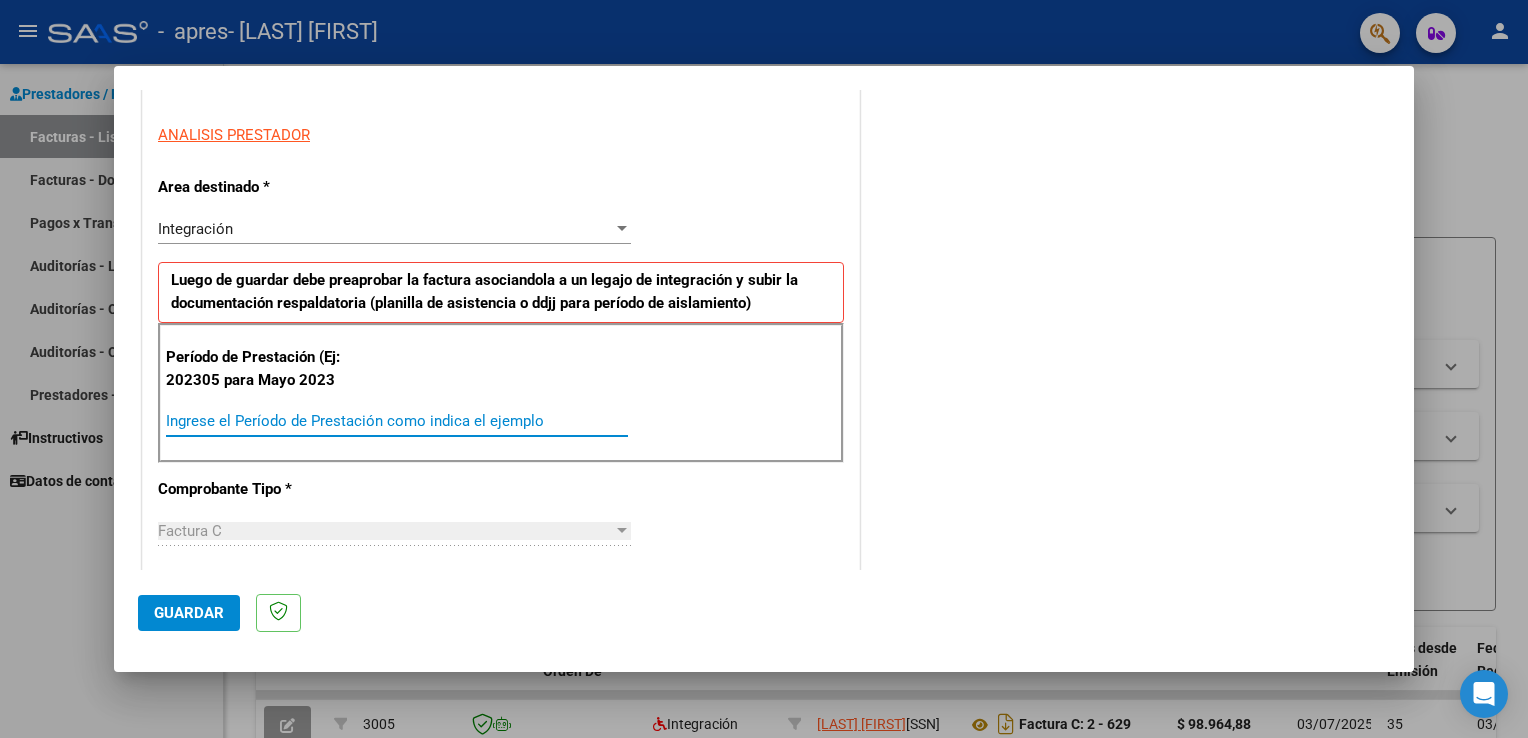 click on "Ingrese el Período de Prestación como indica el ejemplo" at bounding box center [397, 421] 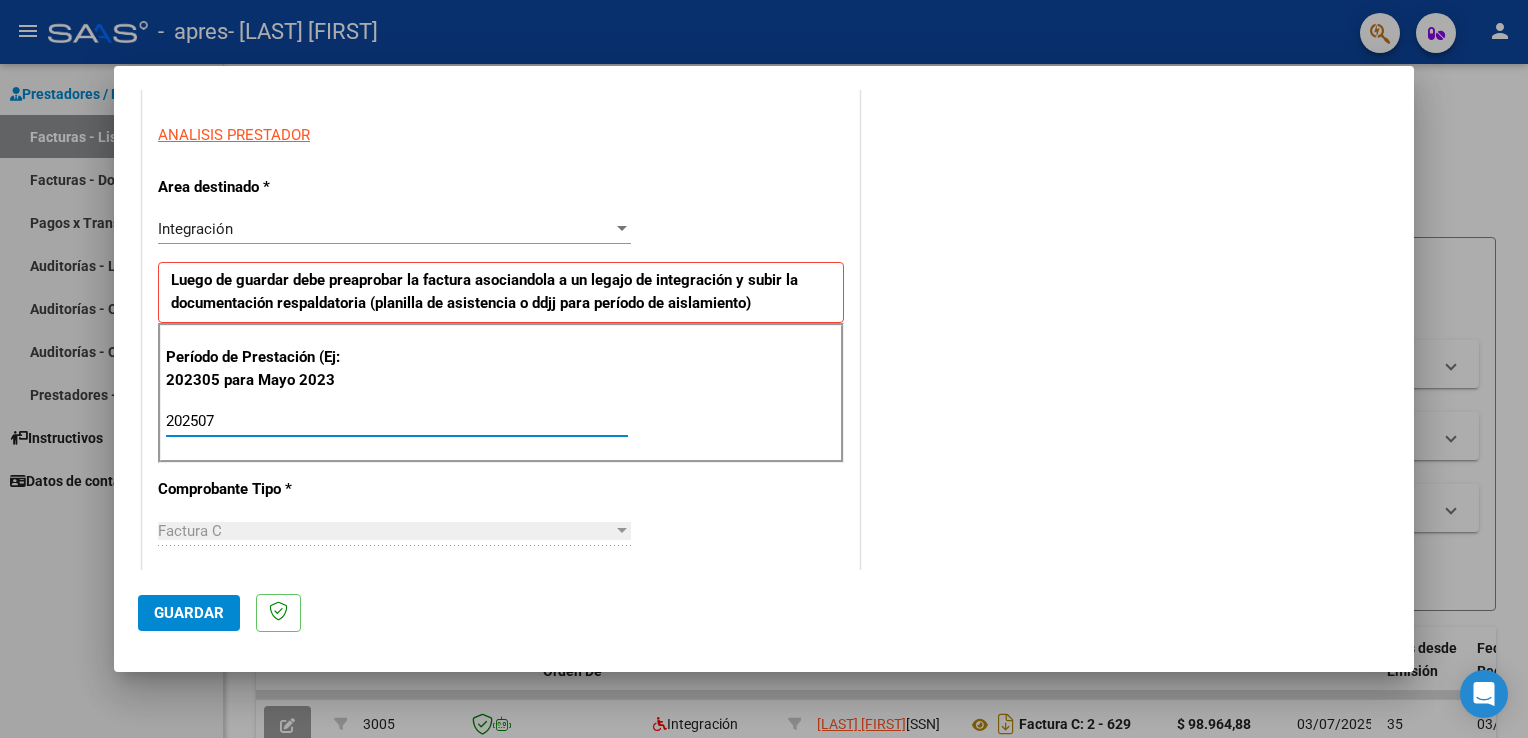 type on "202507" 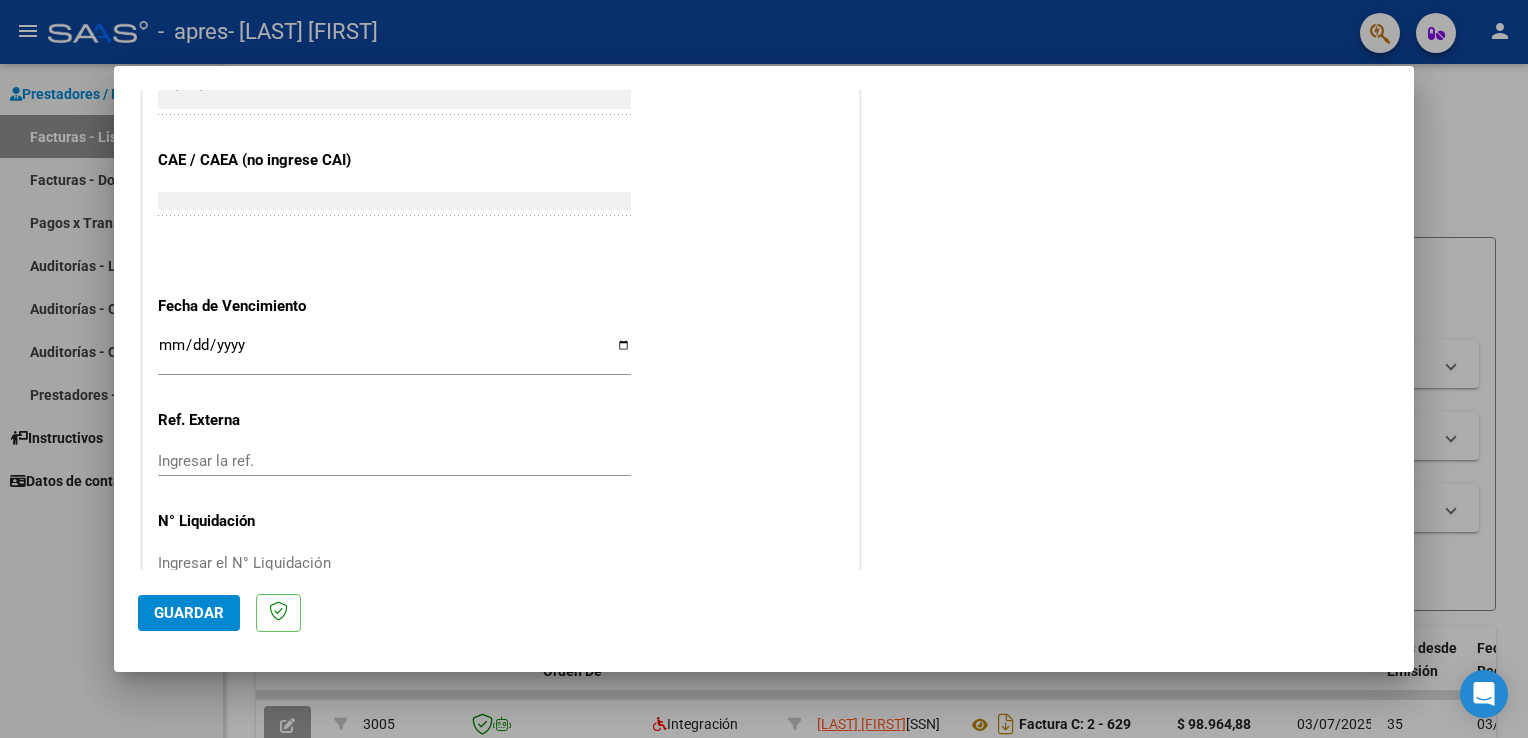 scroll, scrollTop: 1209, scrollLeft: 0, axis: vertical 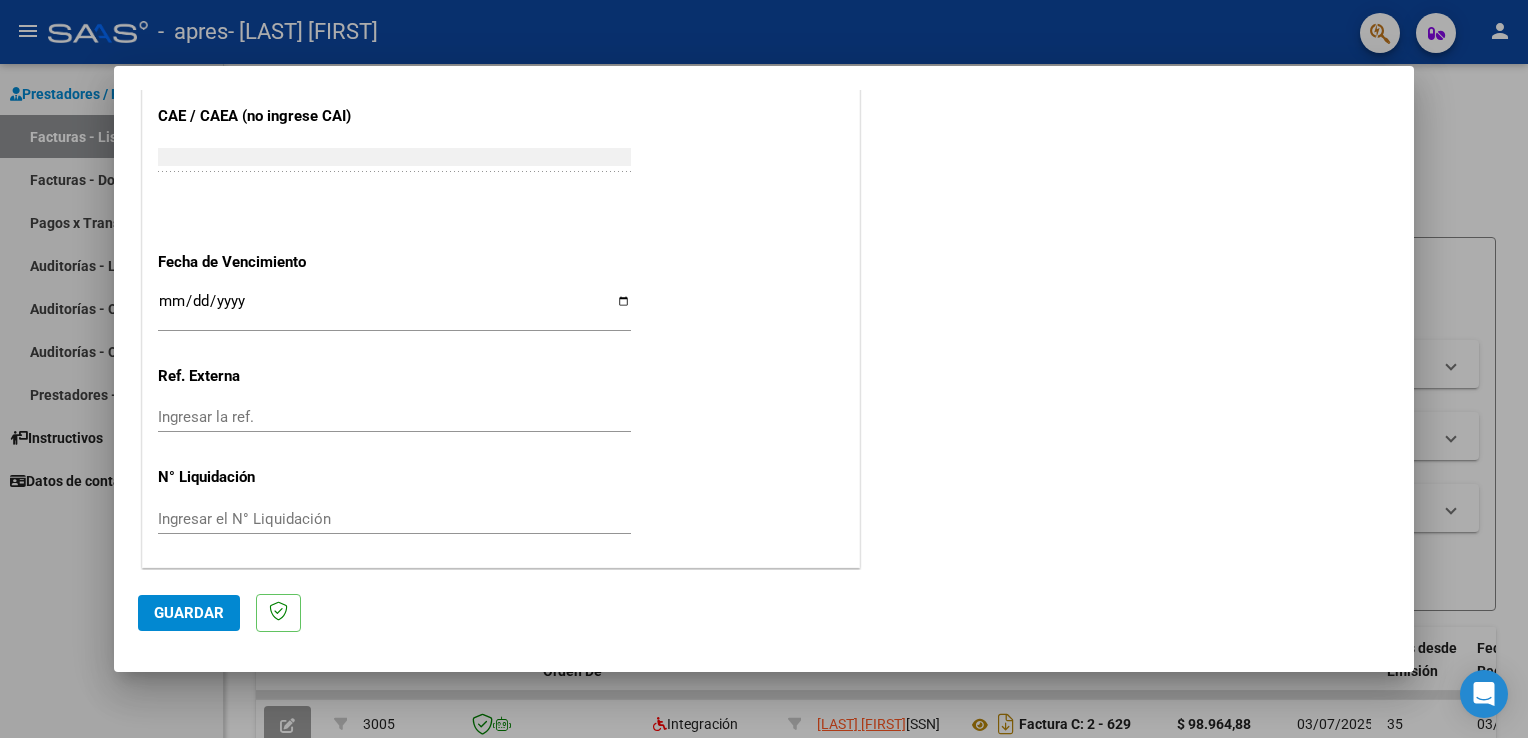click on "Guardar" 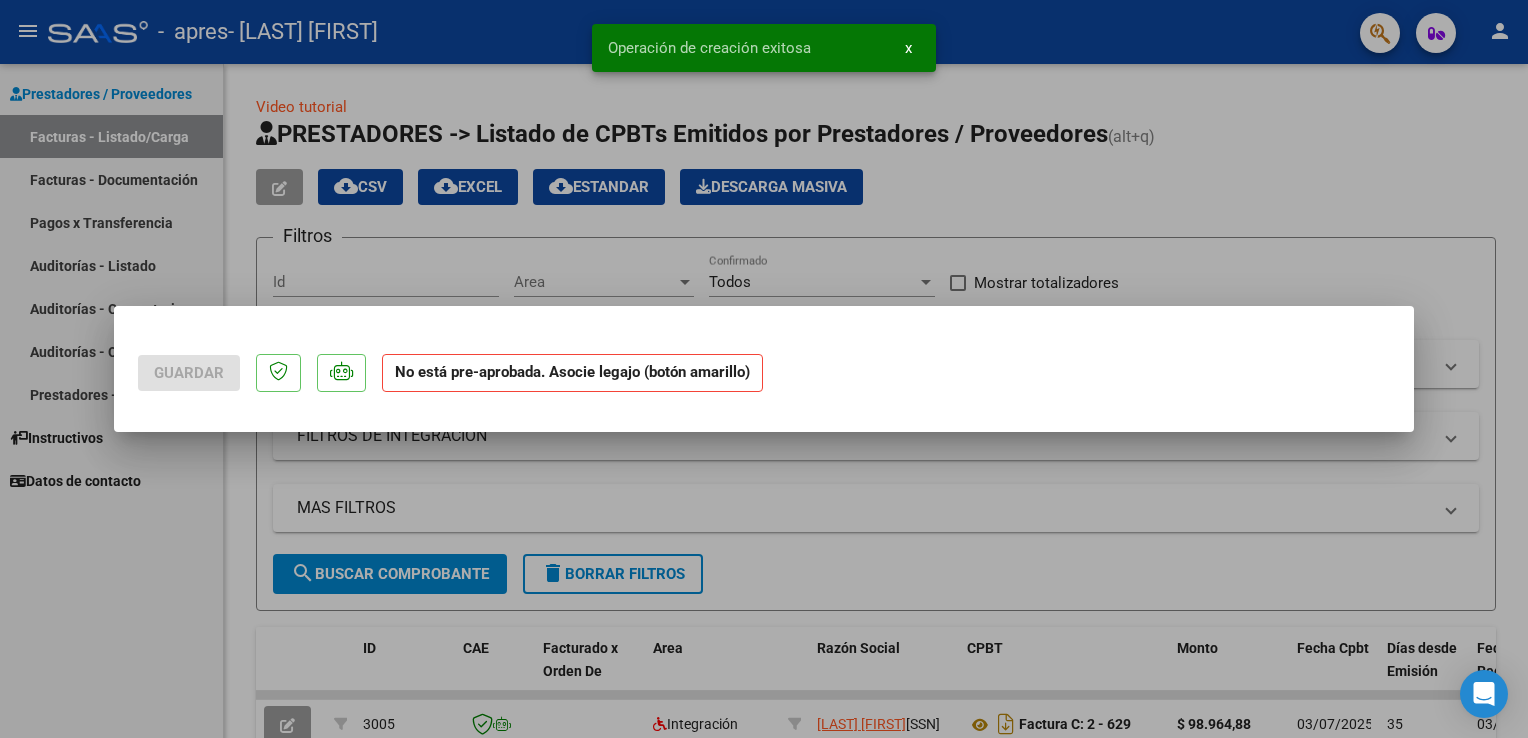 scroll, scrollTop: 0, scrollLeft: 0, axis: both 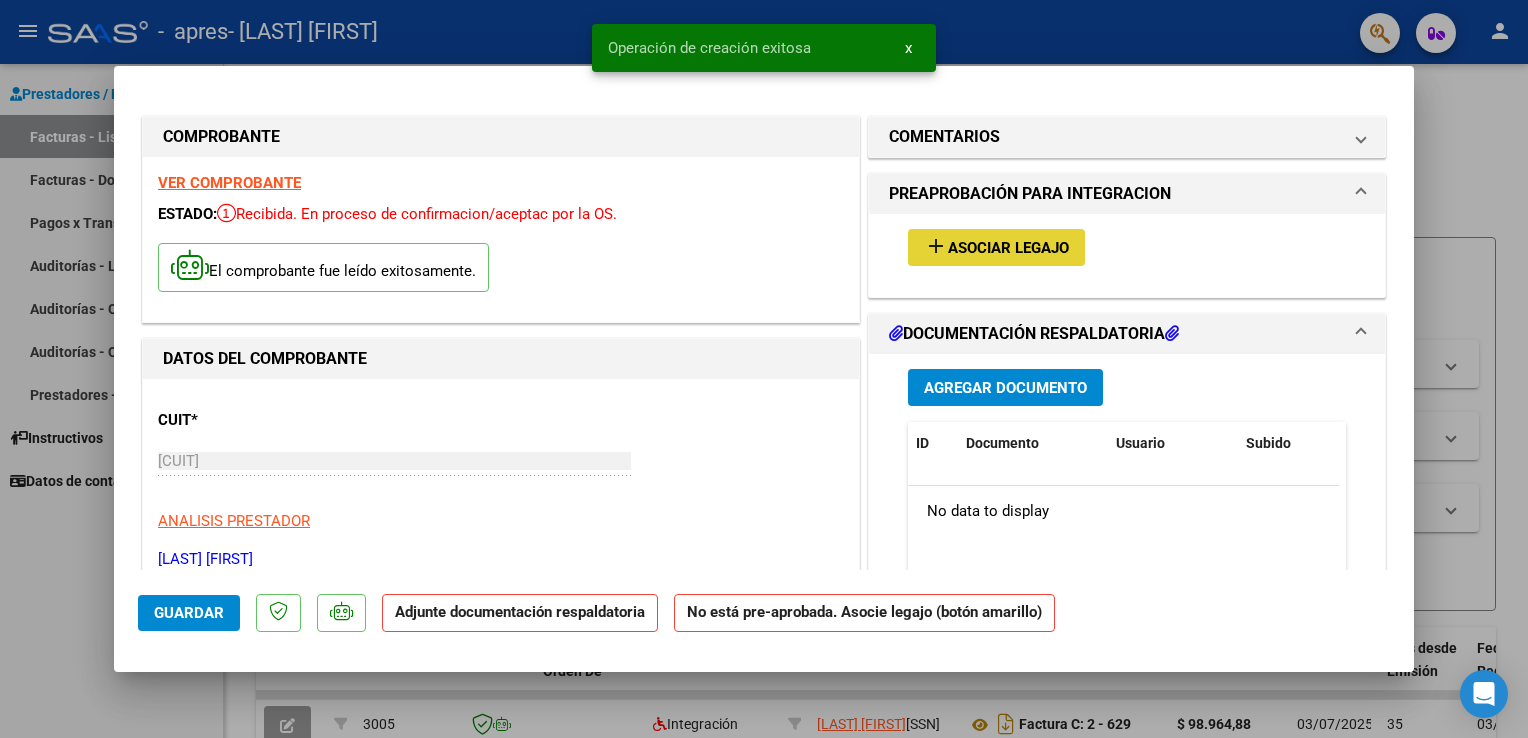 click on "add Asociar Legajo" at bounding box center (996, 247) 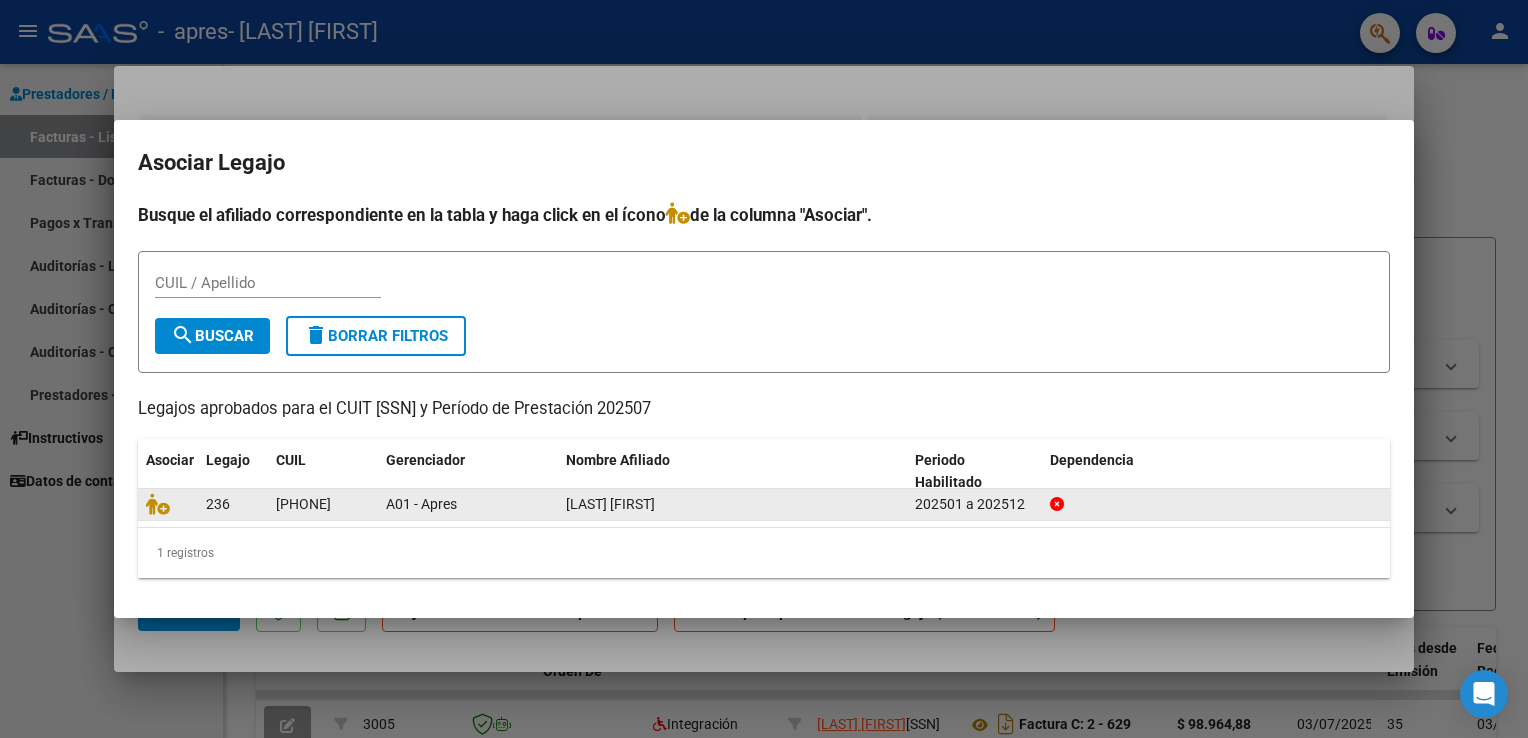 click on "A01 - Apres" 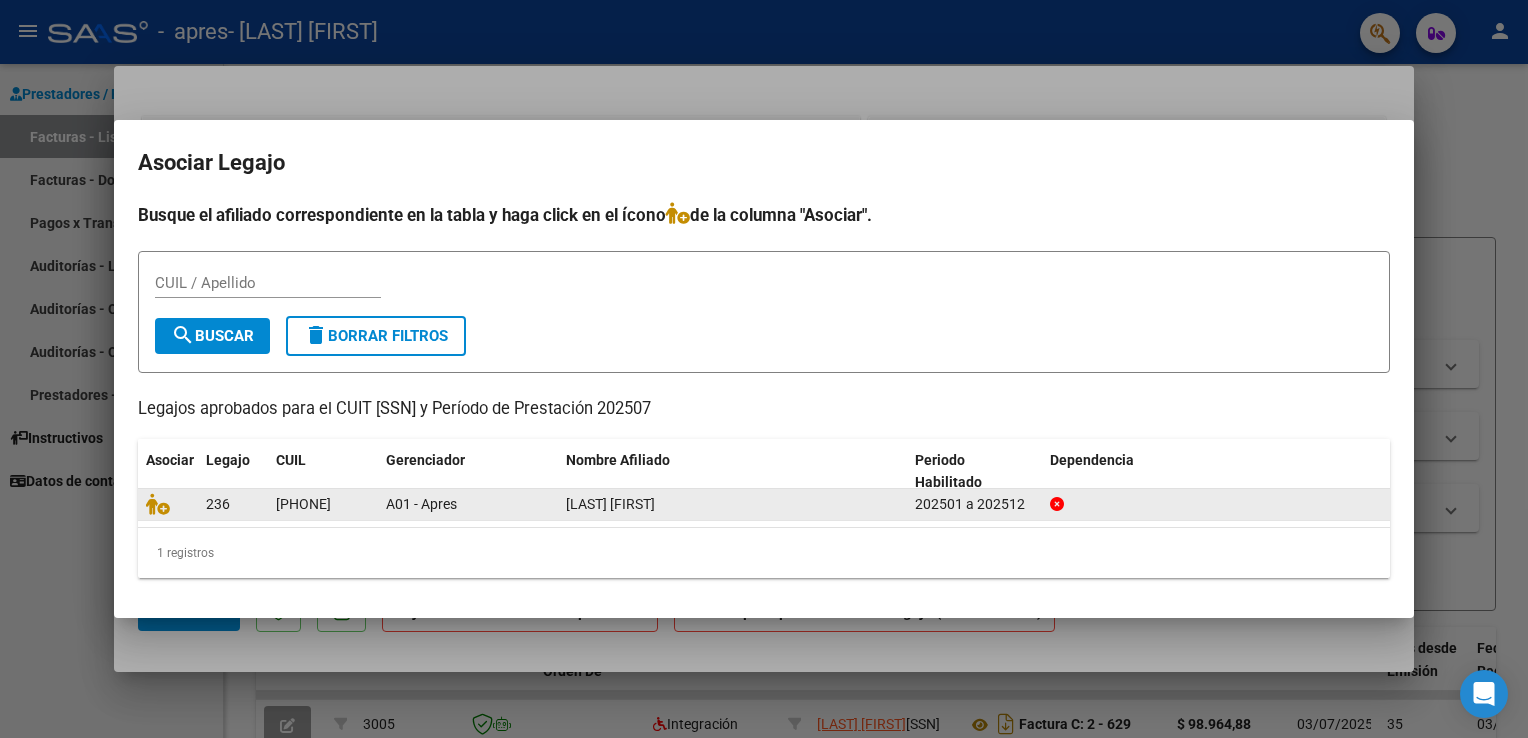 click on "A01 - Apres" 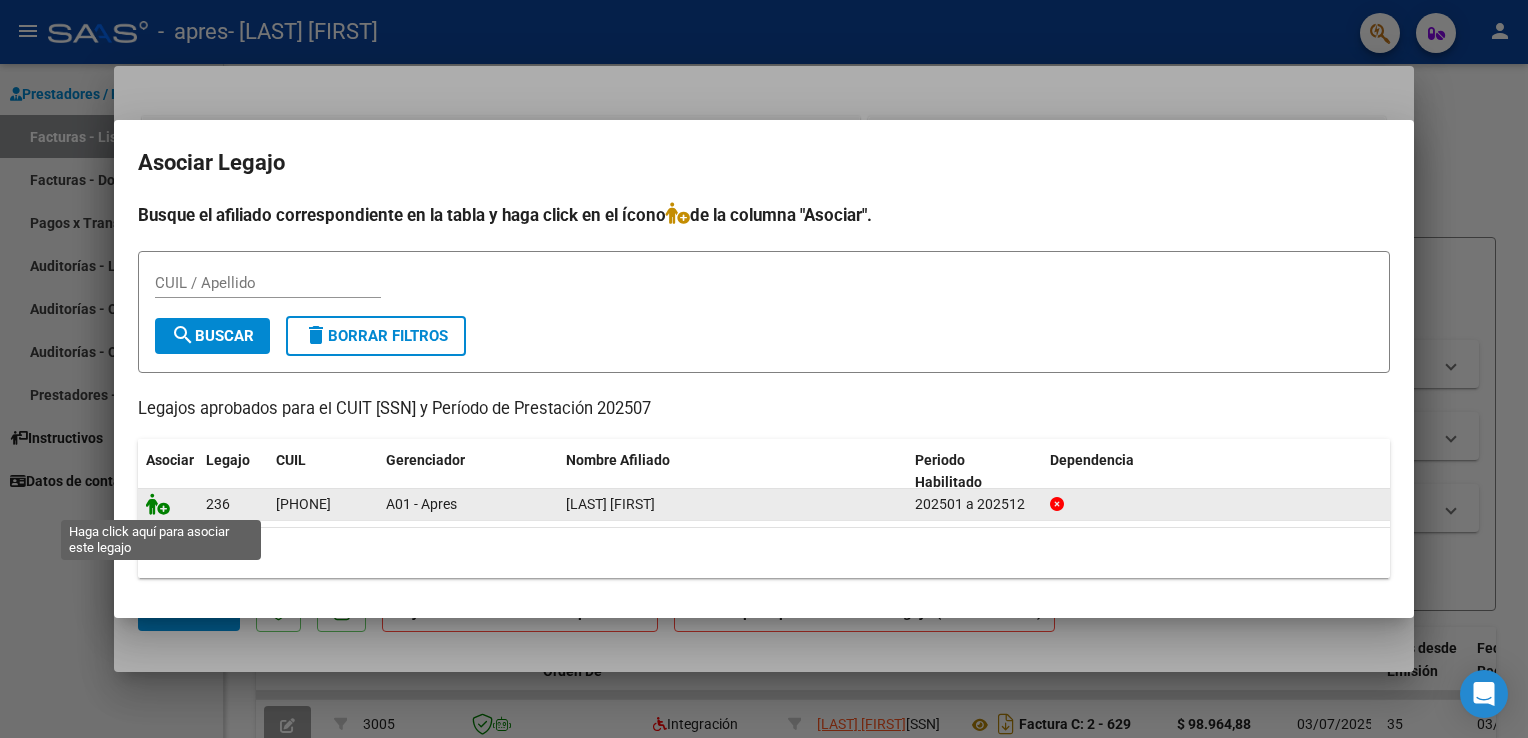 click 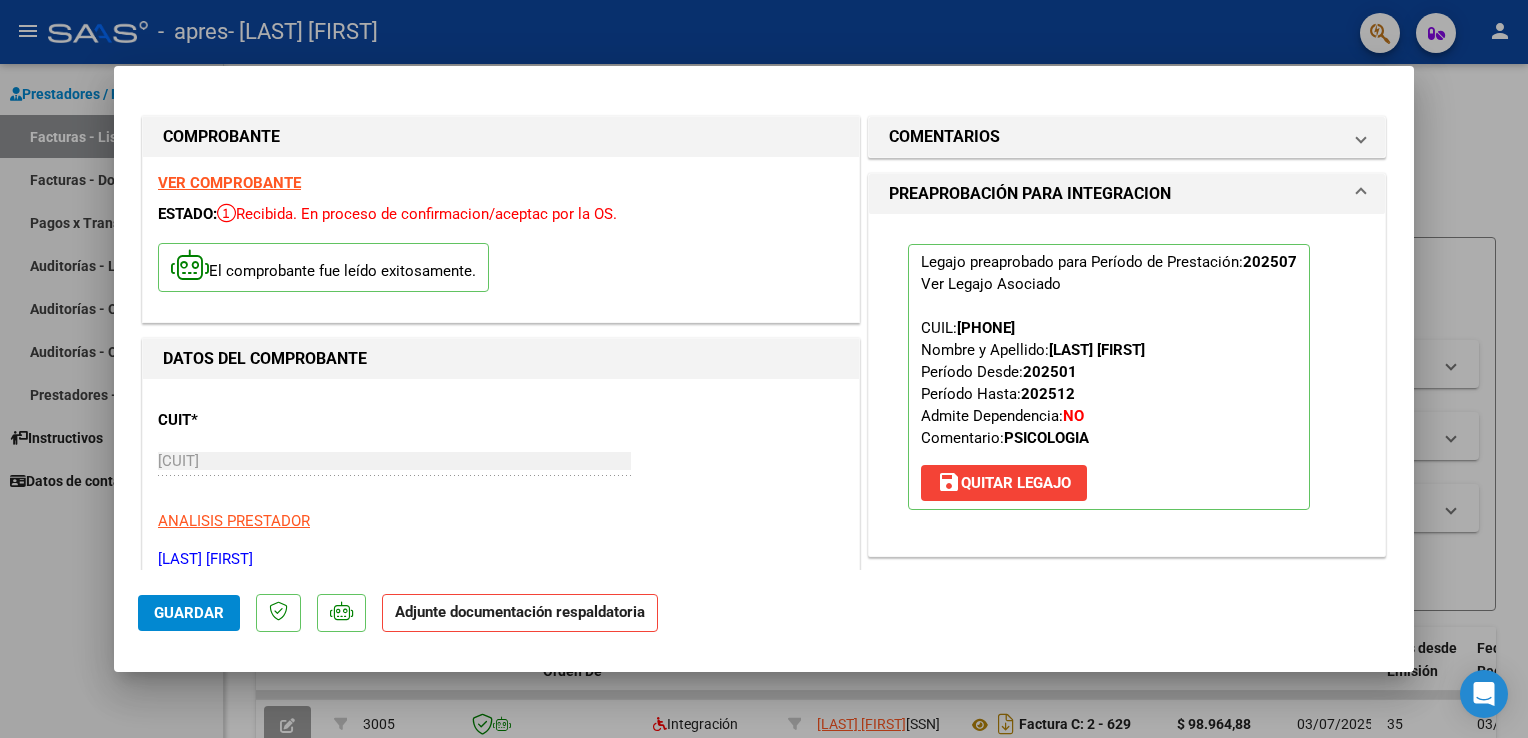 drag, startPoint x: 1397, startPoint y: 169, endPoint x: 1394, endPoint y: 193, distance: 24.186773 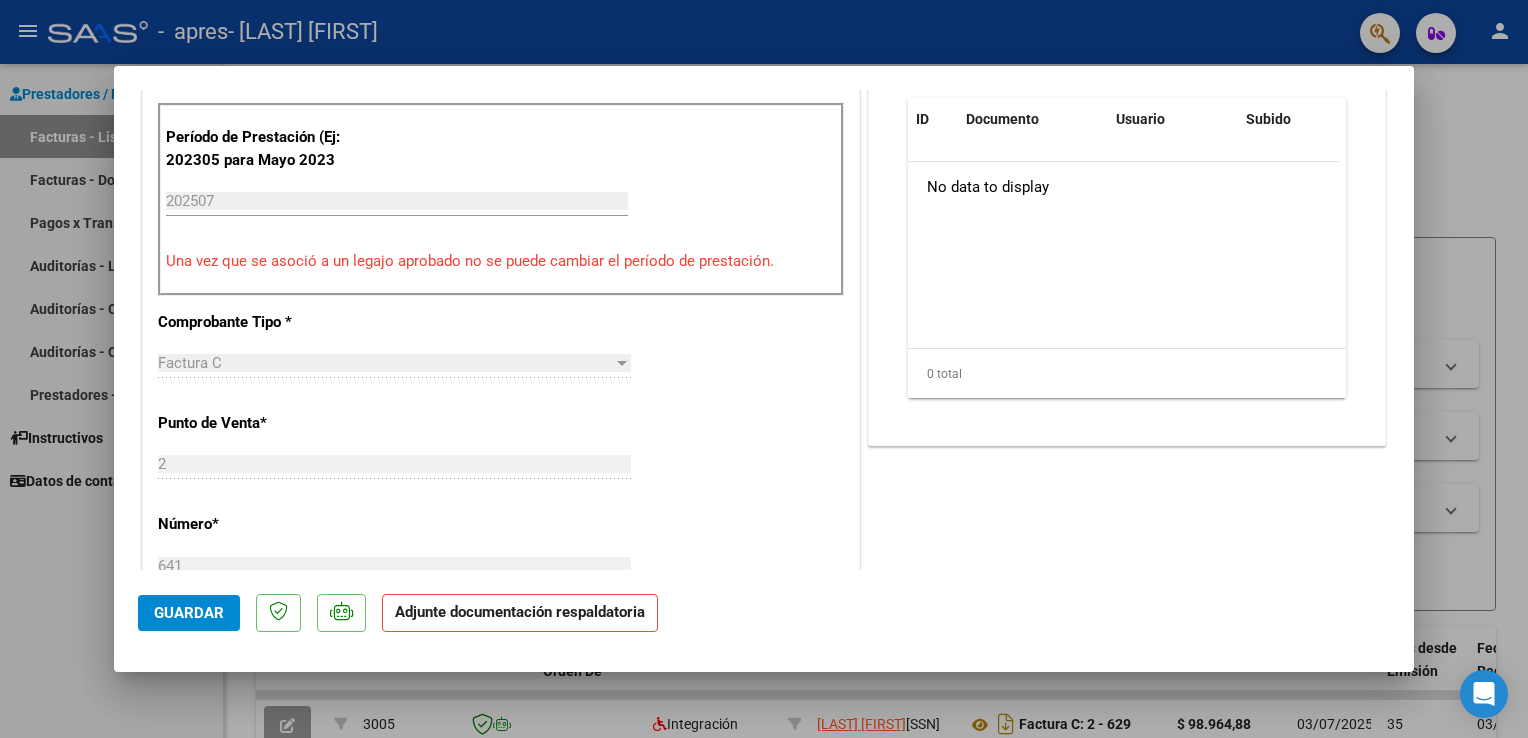 scroll, scrollTop: 457, scrollLeft: 0, axis: vertical 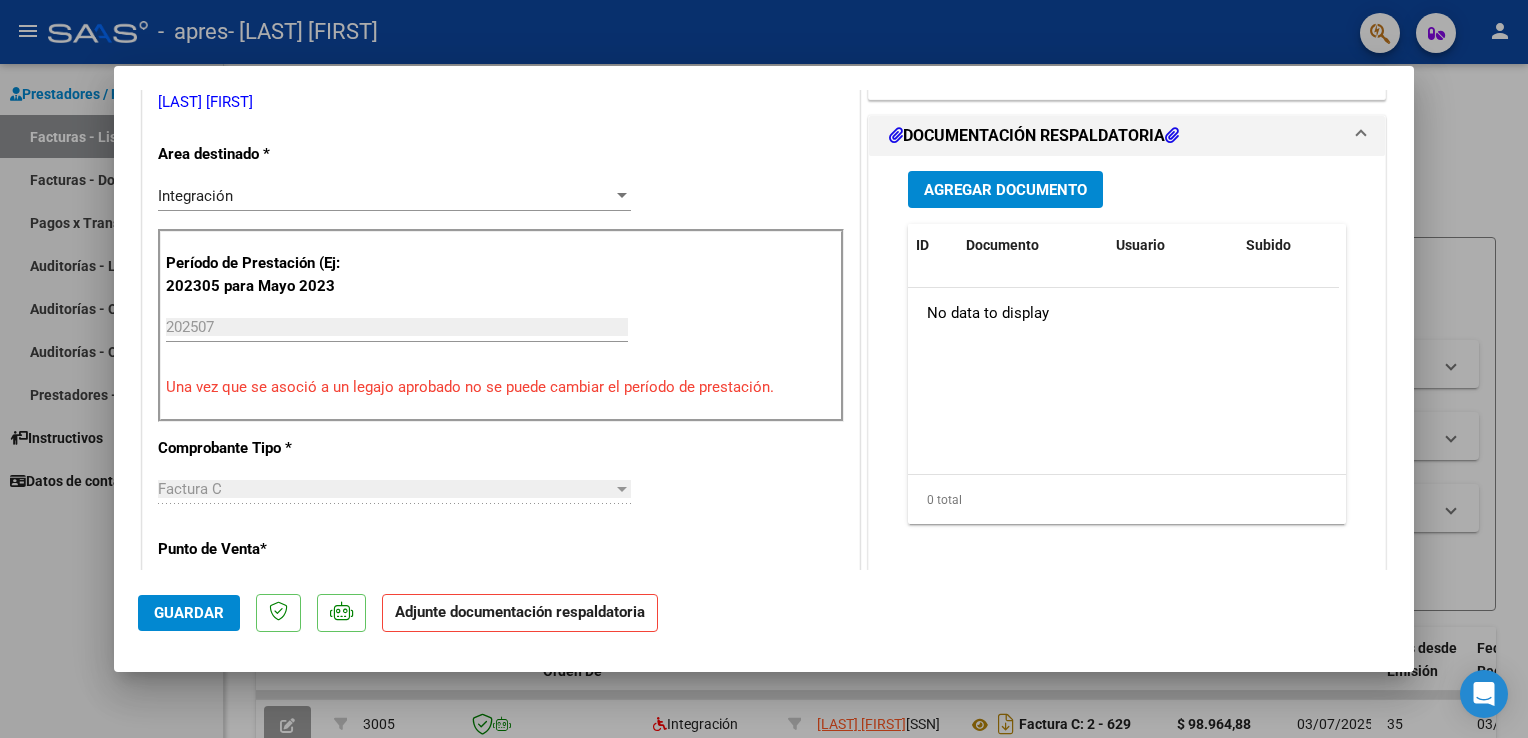 click on "Agregar Documento" at bounding box center (1005, 190) 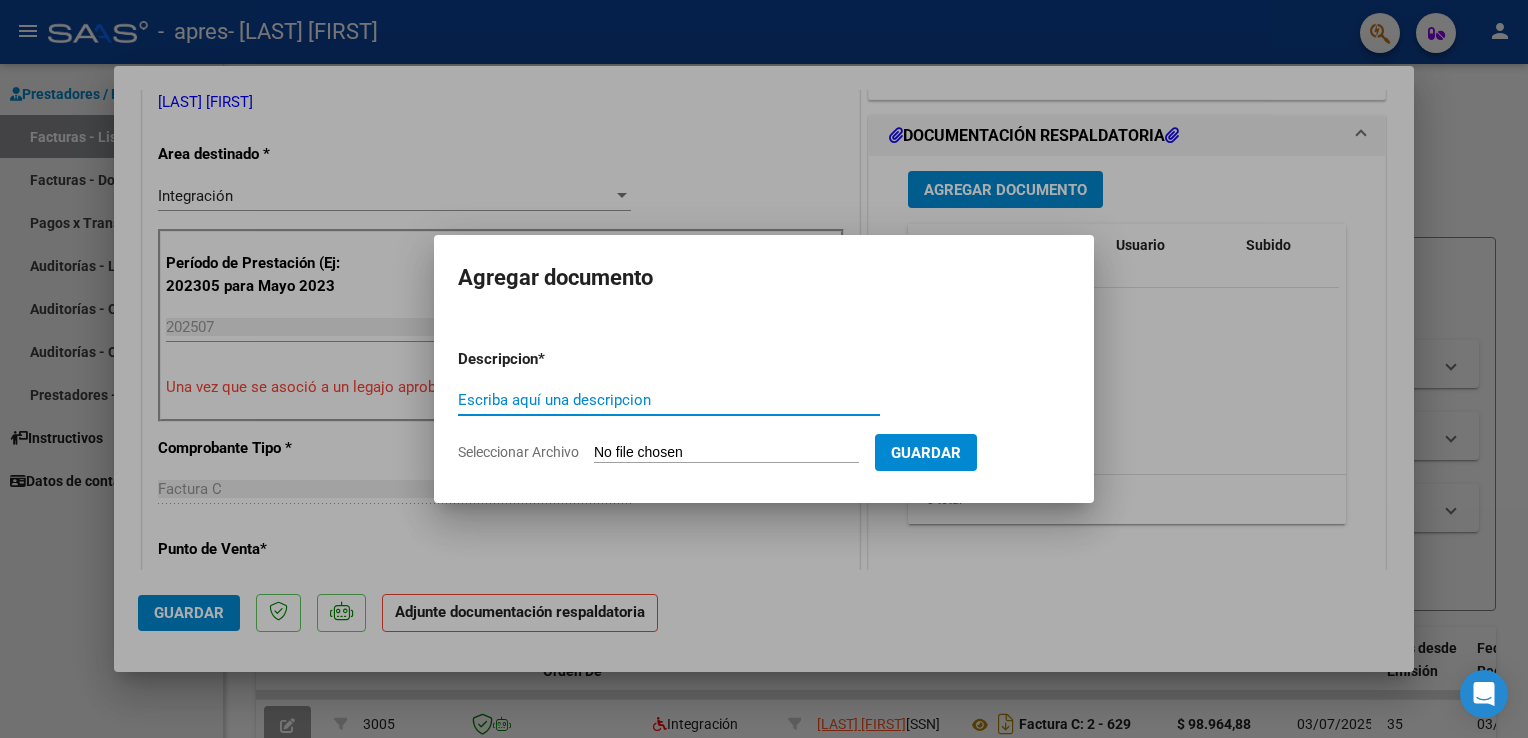 click on "Escriba aquí una descripcion" at bounding box center [669, 400] 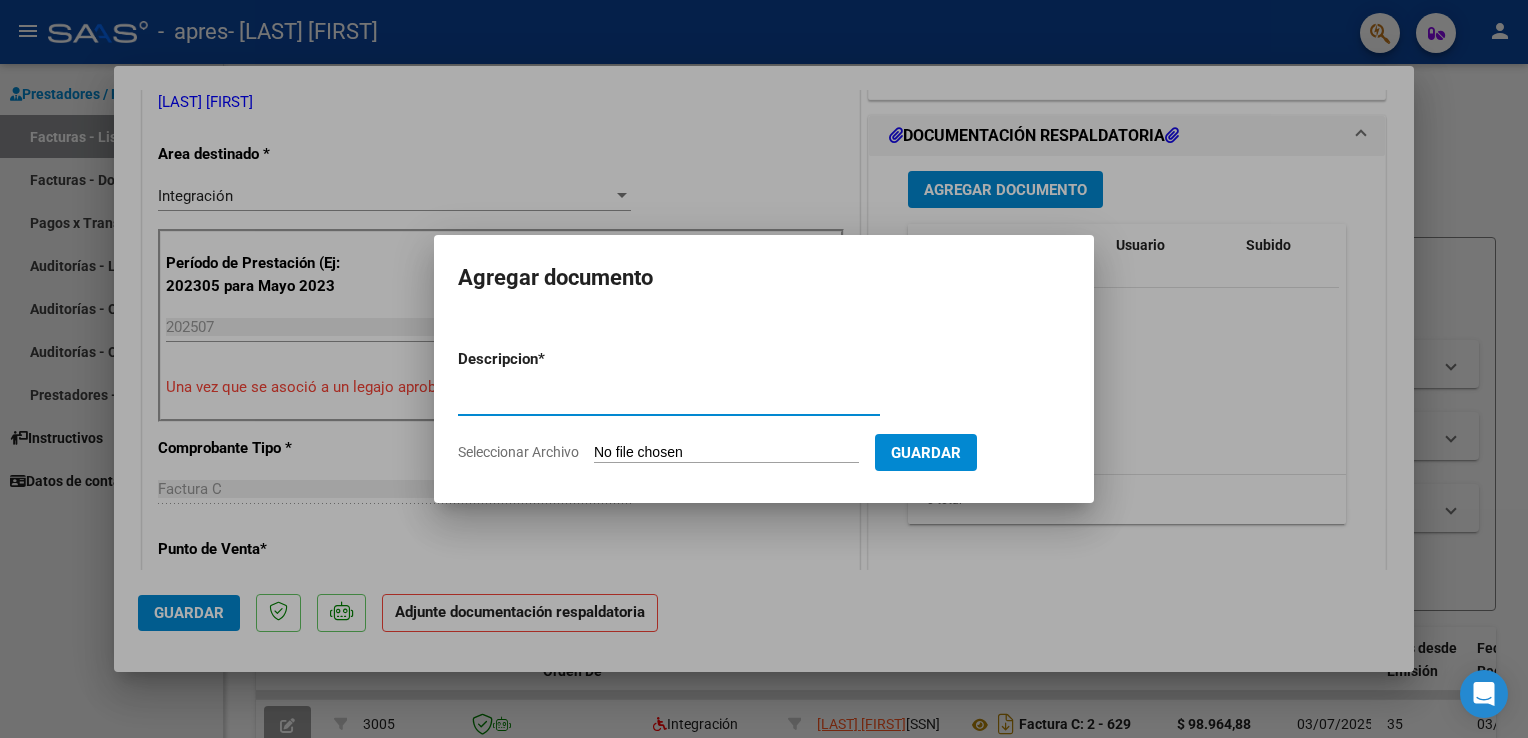 type on "PLANILLA DE ASISTENCIA" 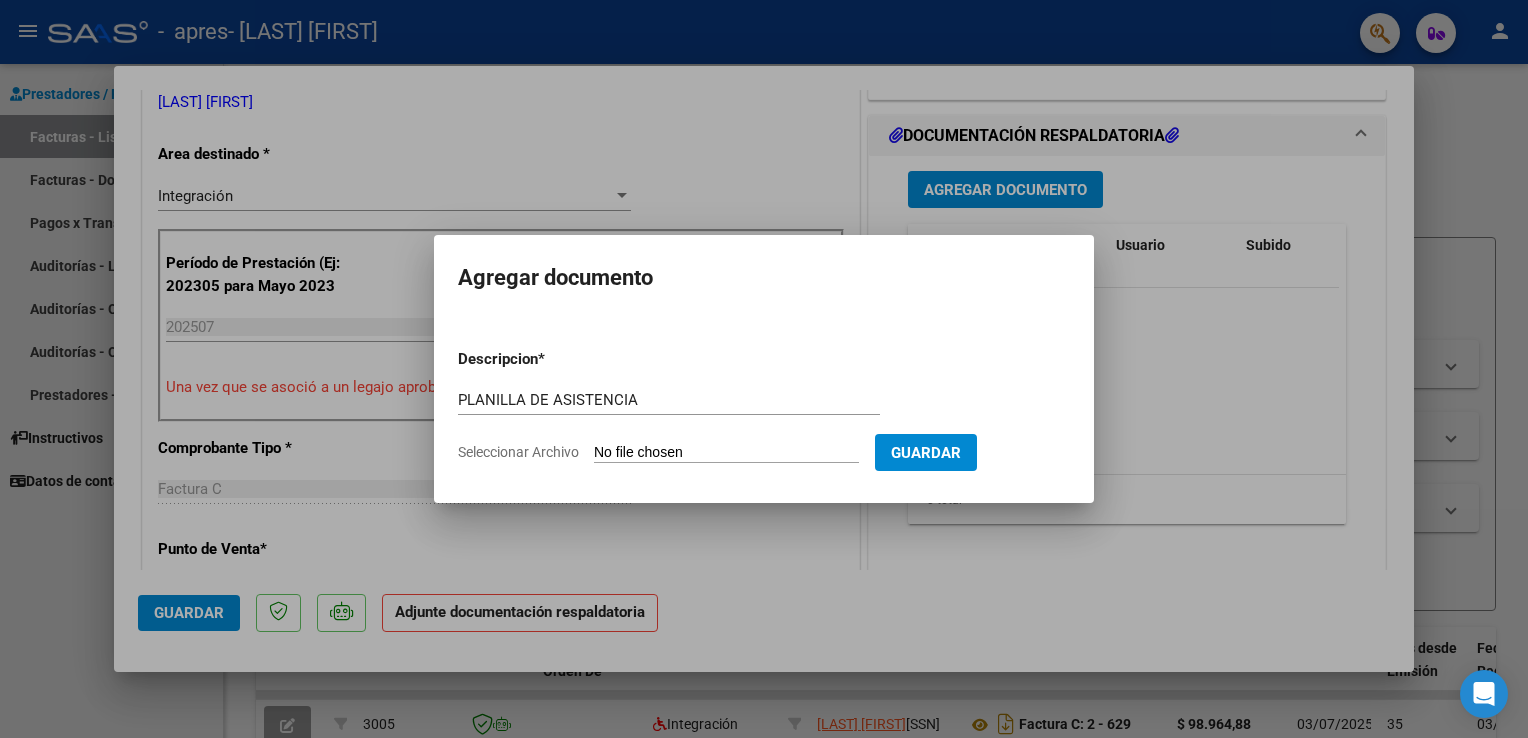 click on "Seleccionar Archivo" at bounding box center (726, 453) 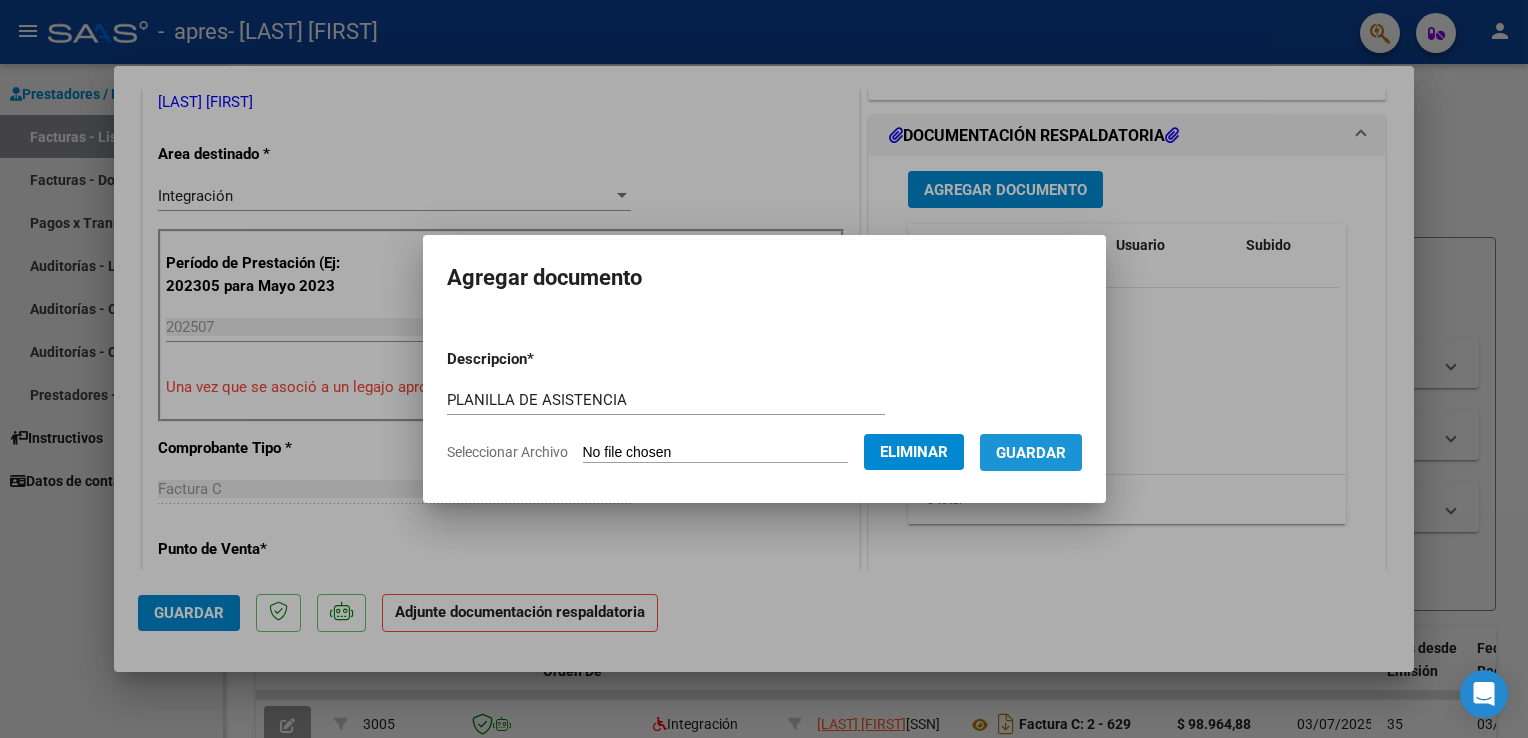 click on "Guardar" at bounding box center [1031, 453] 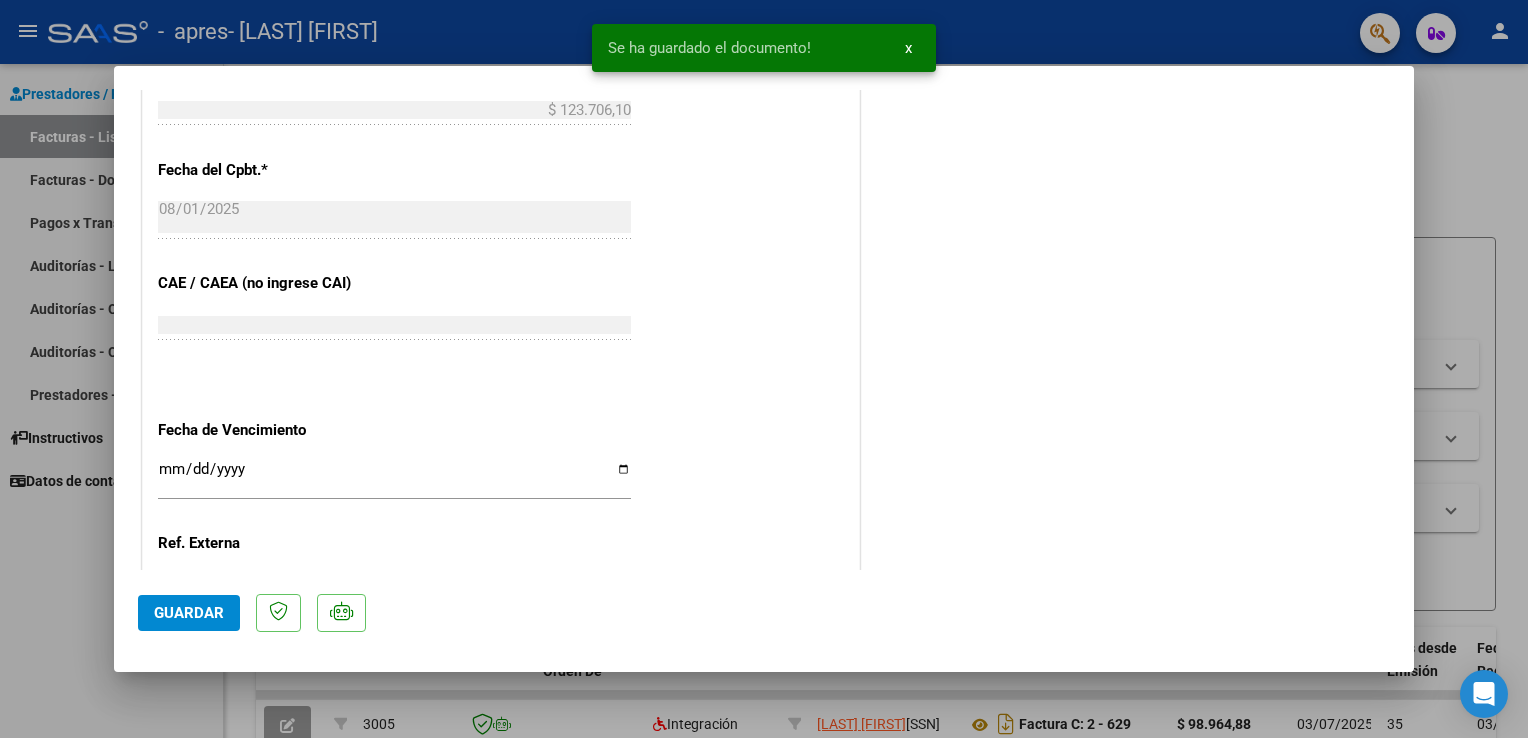 scroll, scrollTop: 1308, scrollLeft: 0, axis: vertical 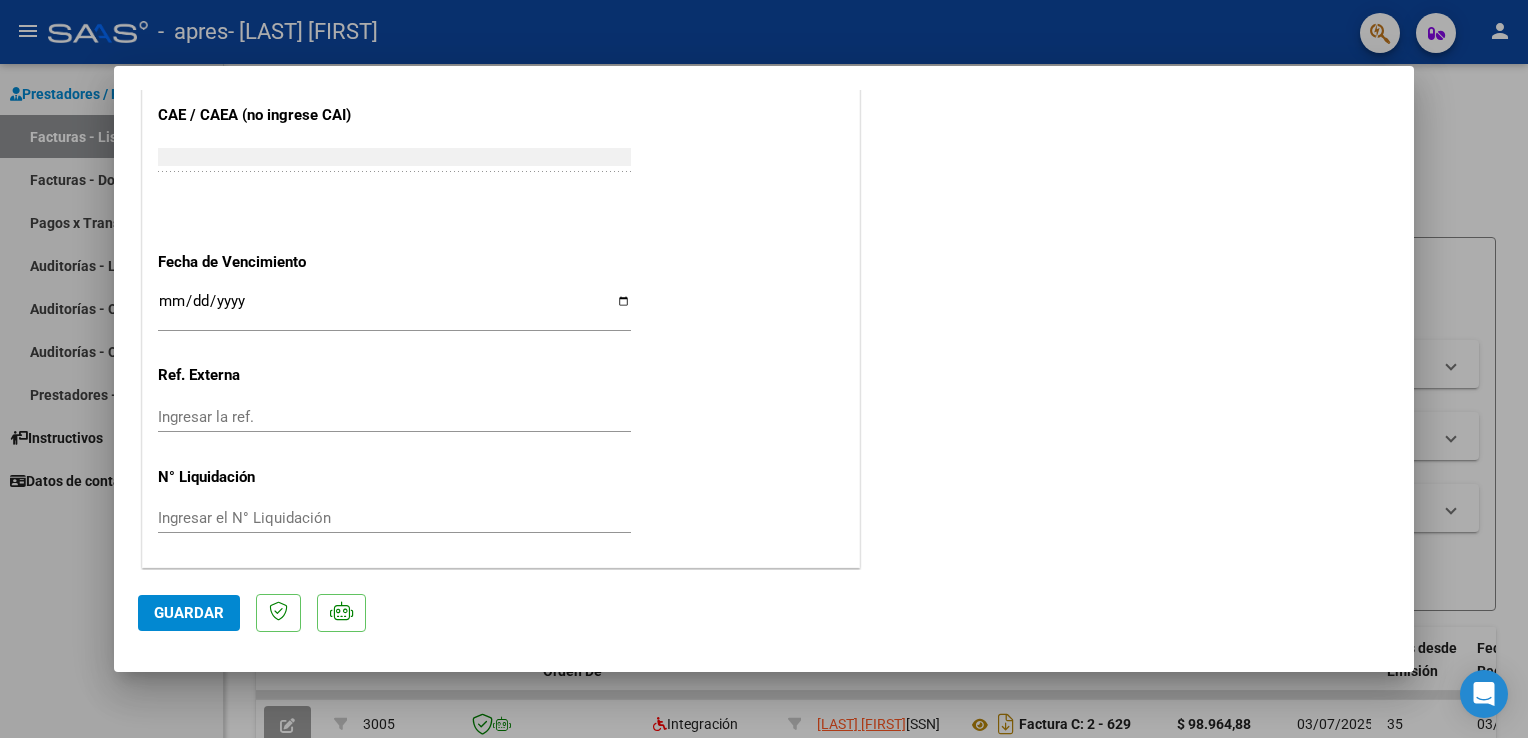 click on "Guardar" 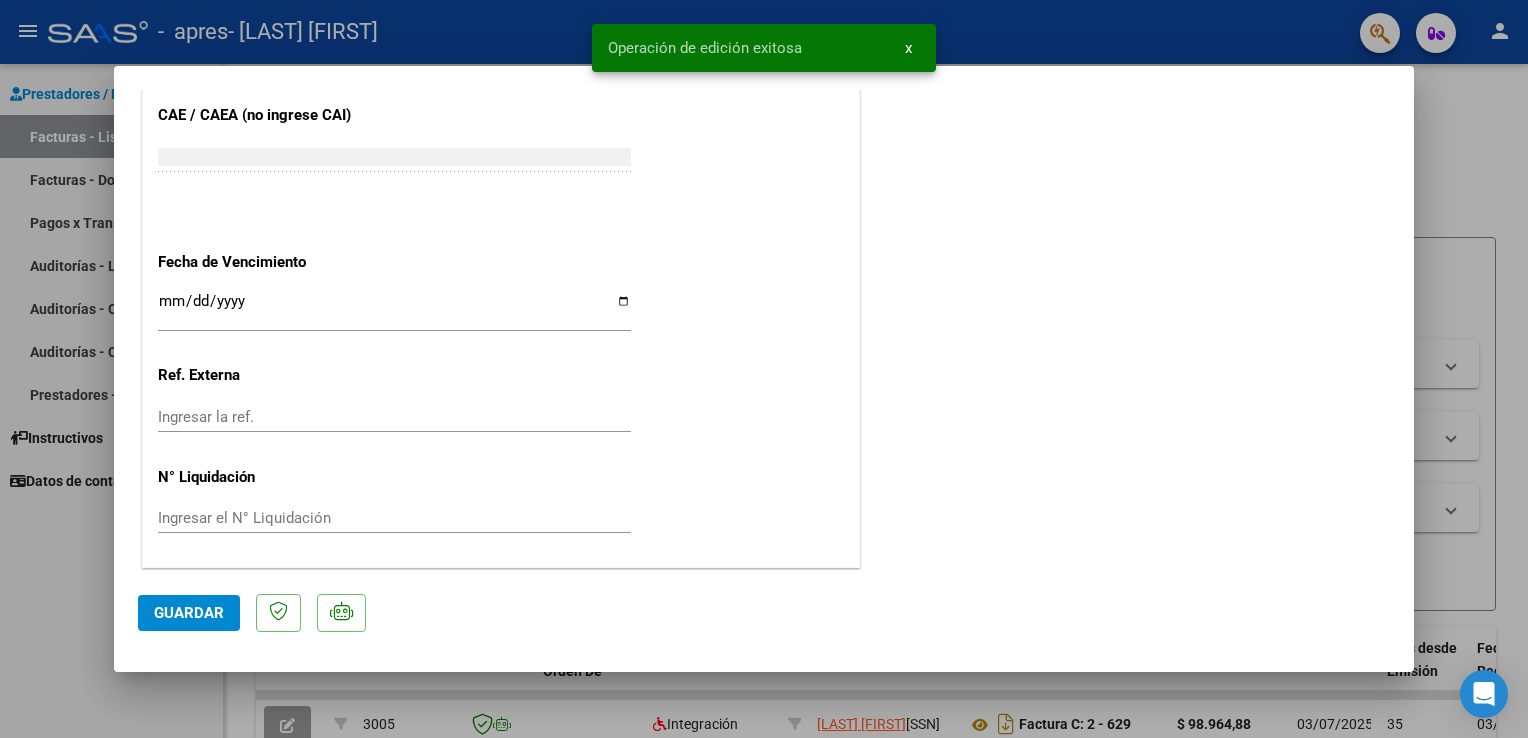 click on "Guardar" 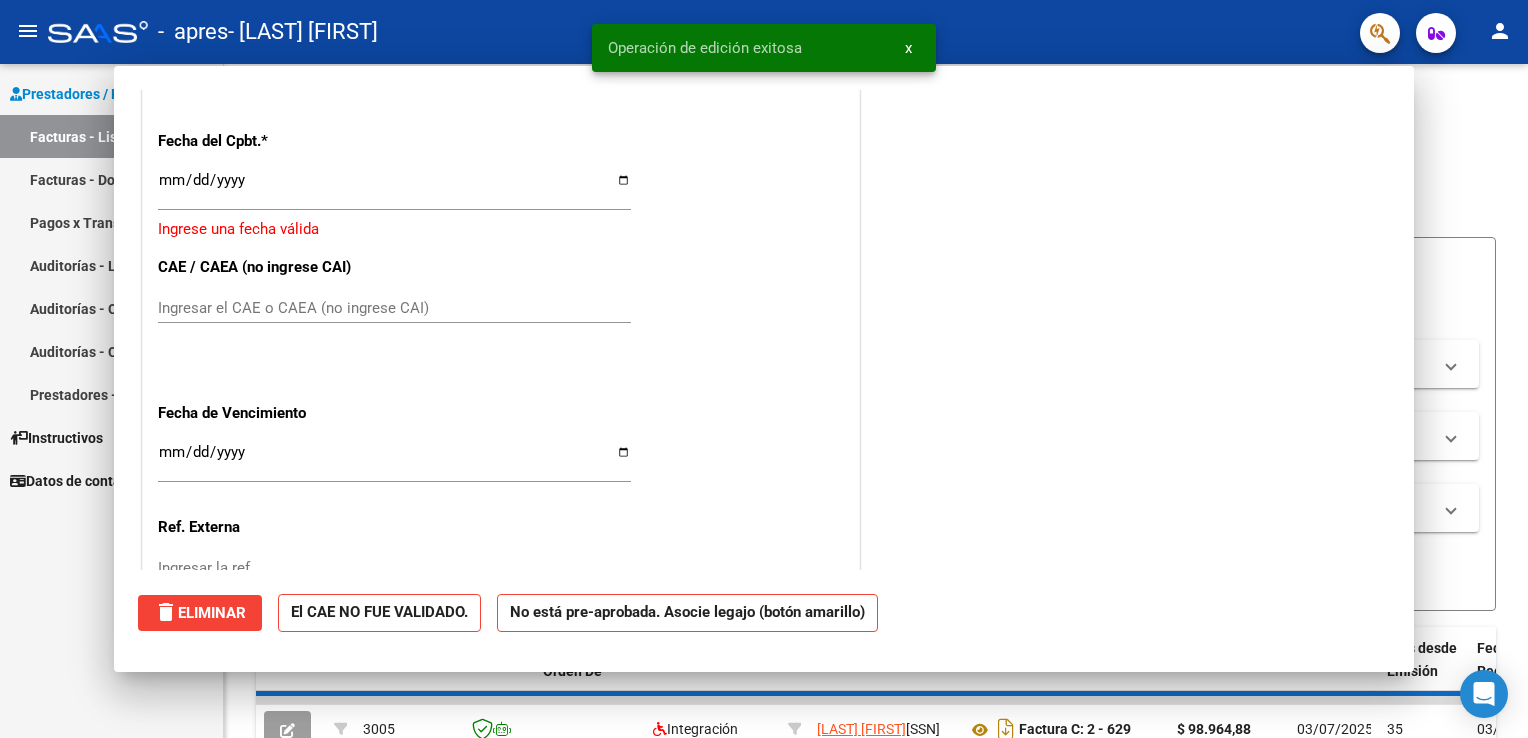 scroll, scrollTop: 0, scrollLeft: 0, axis: both 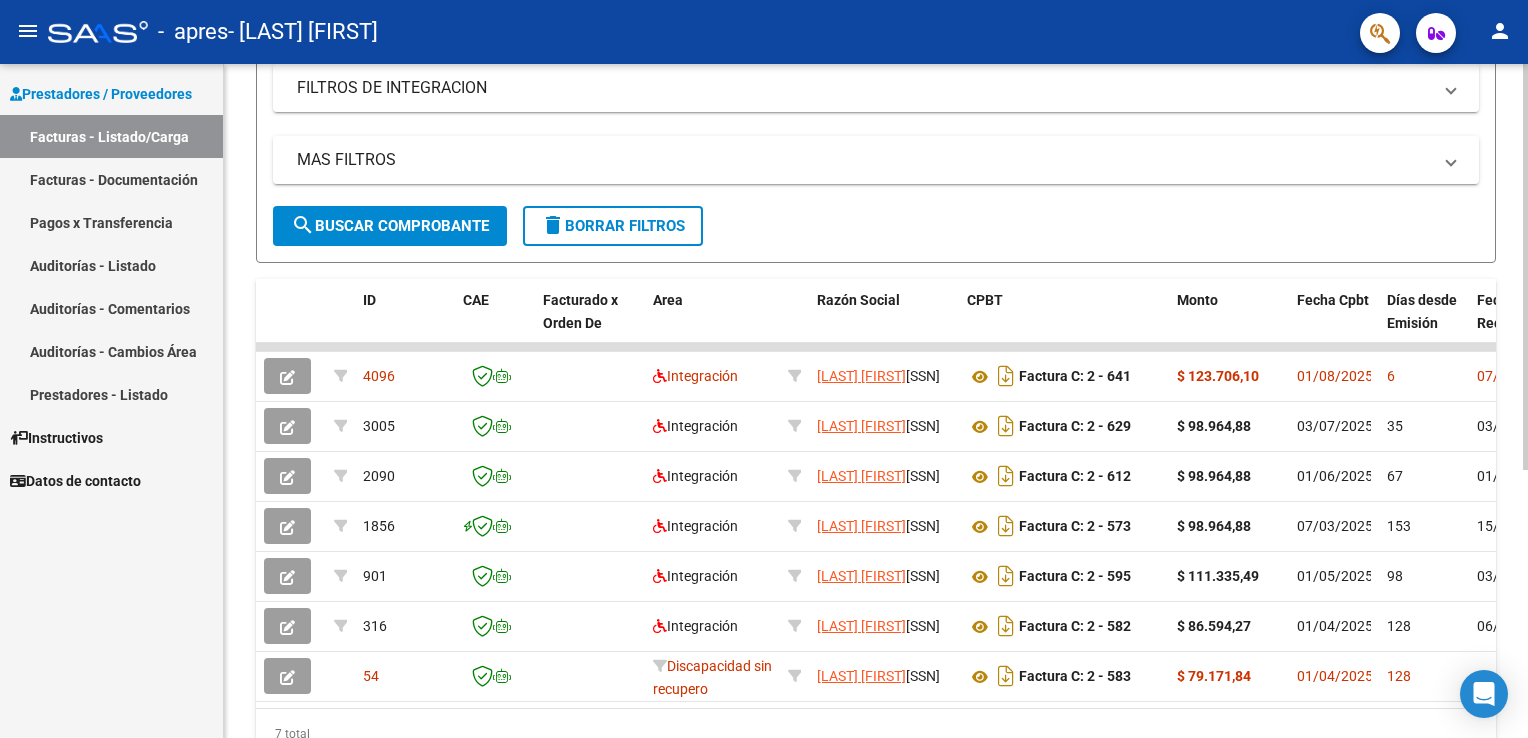 click on "Video tutorial   PRESTADORES -> Listado de CPBTs Emitidos por Prestadores / Proveedores (alt+q)   Cargar Comprobante
cloud_download  CSV  cloud_download  EXCEL  cloud_download  Estandar   Descarga Masiva
Filtros Id Area Area Todos Confirmado   Mostrar totalizadores   FILTROS DEL COMPROBANTE  Comprobante Tipo Comprobante Tipo Start date – End date Fec. Comprobante Desde / Hasta Días Emisión Desde(cant. días) Días Emisión Hasta(cant. días) CUIT / Razón Social Pto. Venta Nro. Comprobante Código SSS CAE Válido CAE Válido Todos Cargado Módulo Hosp. Todos Tiene facturacion Apócrifa Hospital Refes  FILTROS DE INTEGRACION  Período De Prestación Campos del Archivo de Rendición Devuelto x SSS (dr_envio) Todos Rendido x SSS (dr_envio) Tipo de Registro Tipo de Registro Período Presentación Período Presentación Campos del Legajo Asociado (preaprobación) Afiliado Legajo (cuil/nombre) Todos Solo facturas preaprobadas  MAS FILTROS  Todos Con Doc. Respaldatoria Todos Con Trazabilidad Todos – – 6" 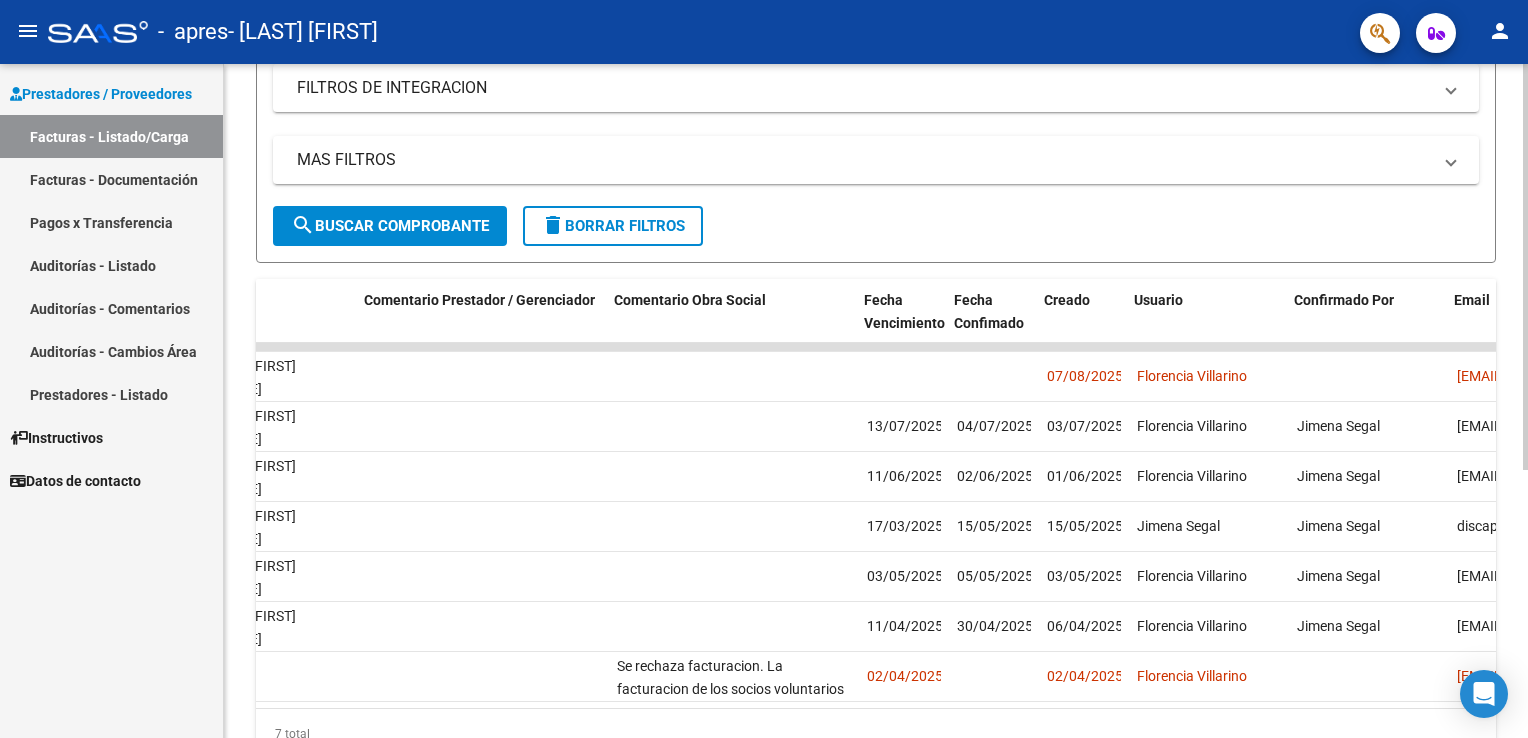 scroll, scrollTop: 0, scrollLeft: 2826, axis: horizontal 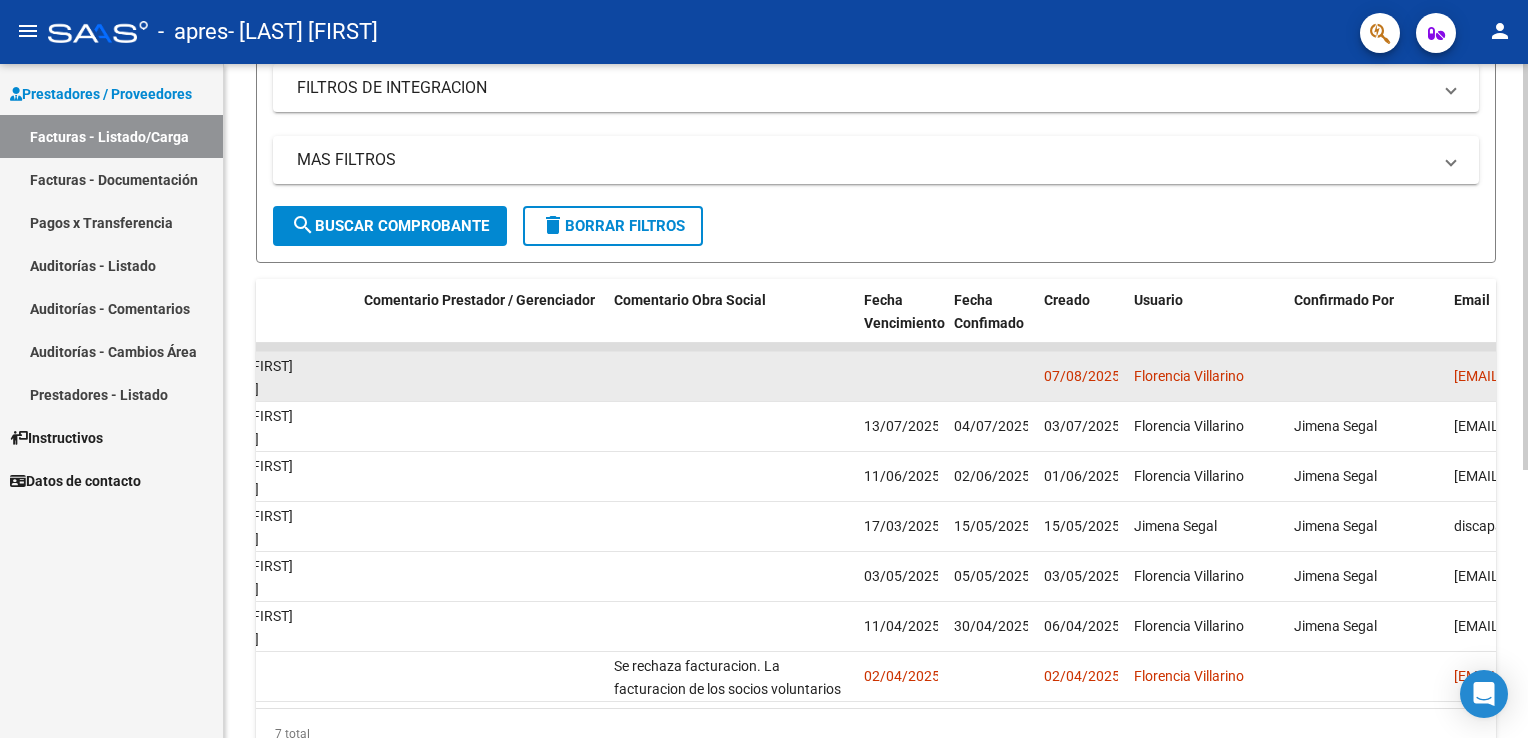 click on "Florencia Villarino" 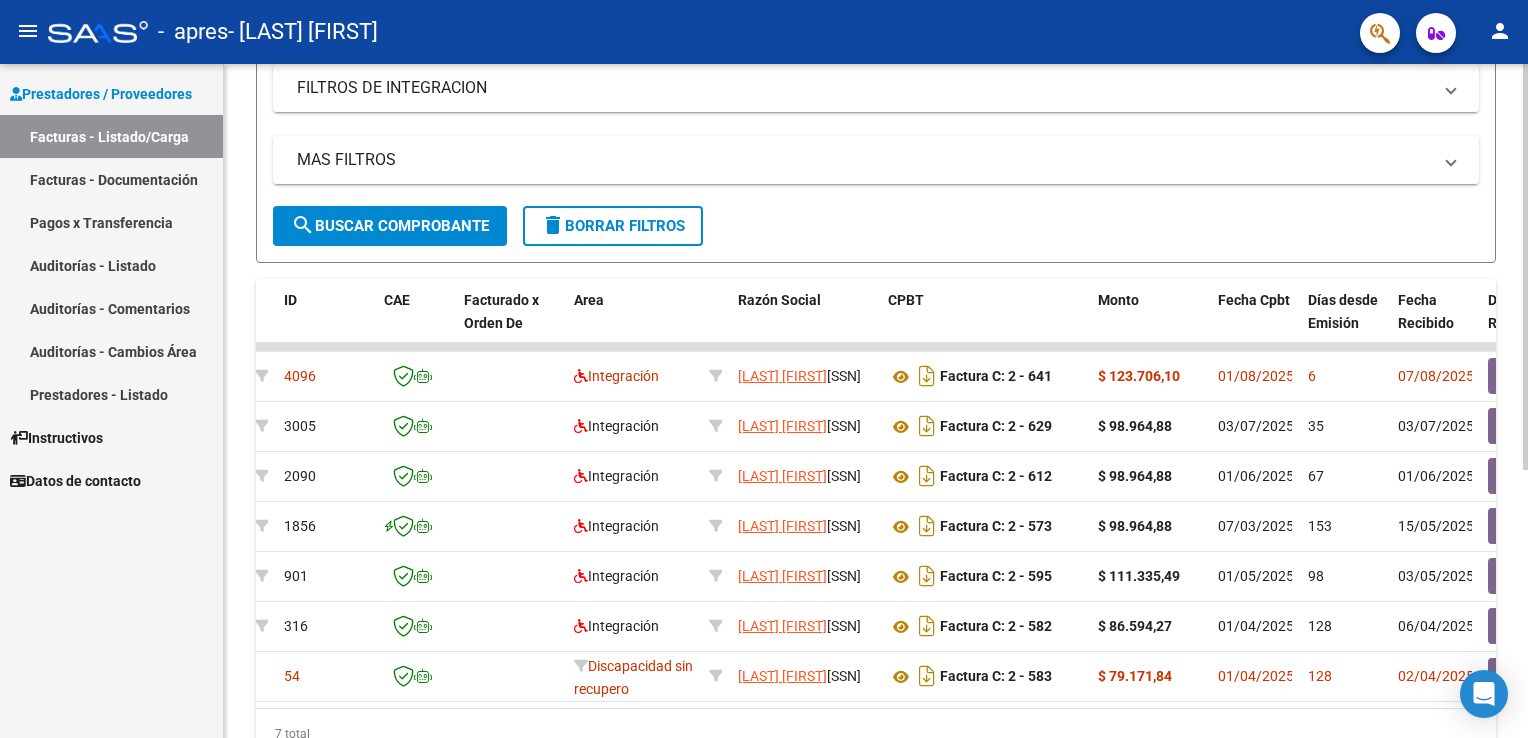 scroll, scrollTop: 0, scrollLeft: 0, axis: both 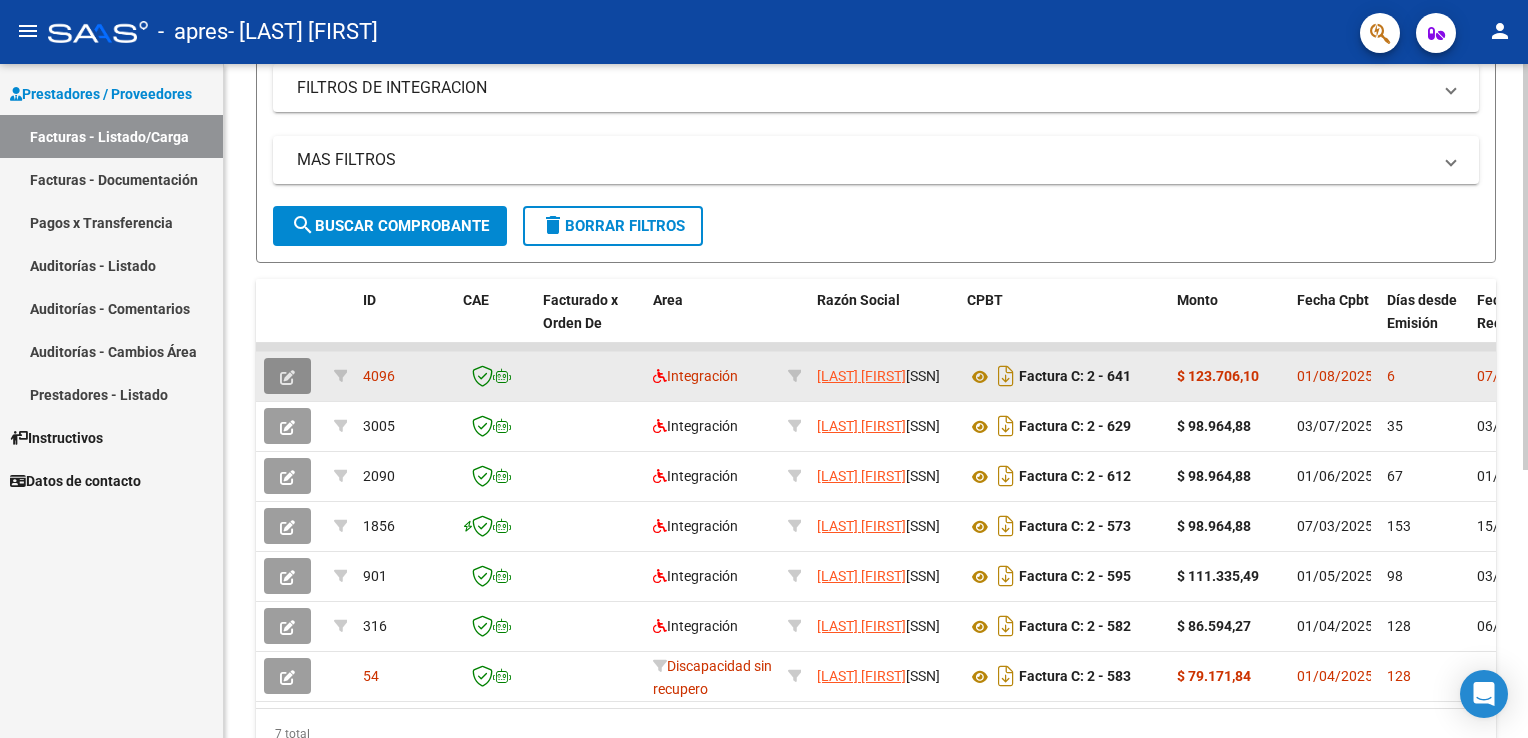 click 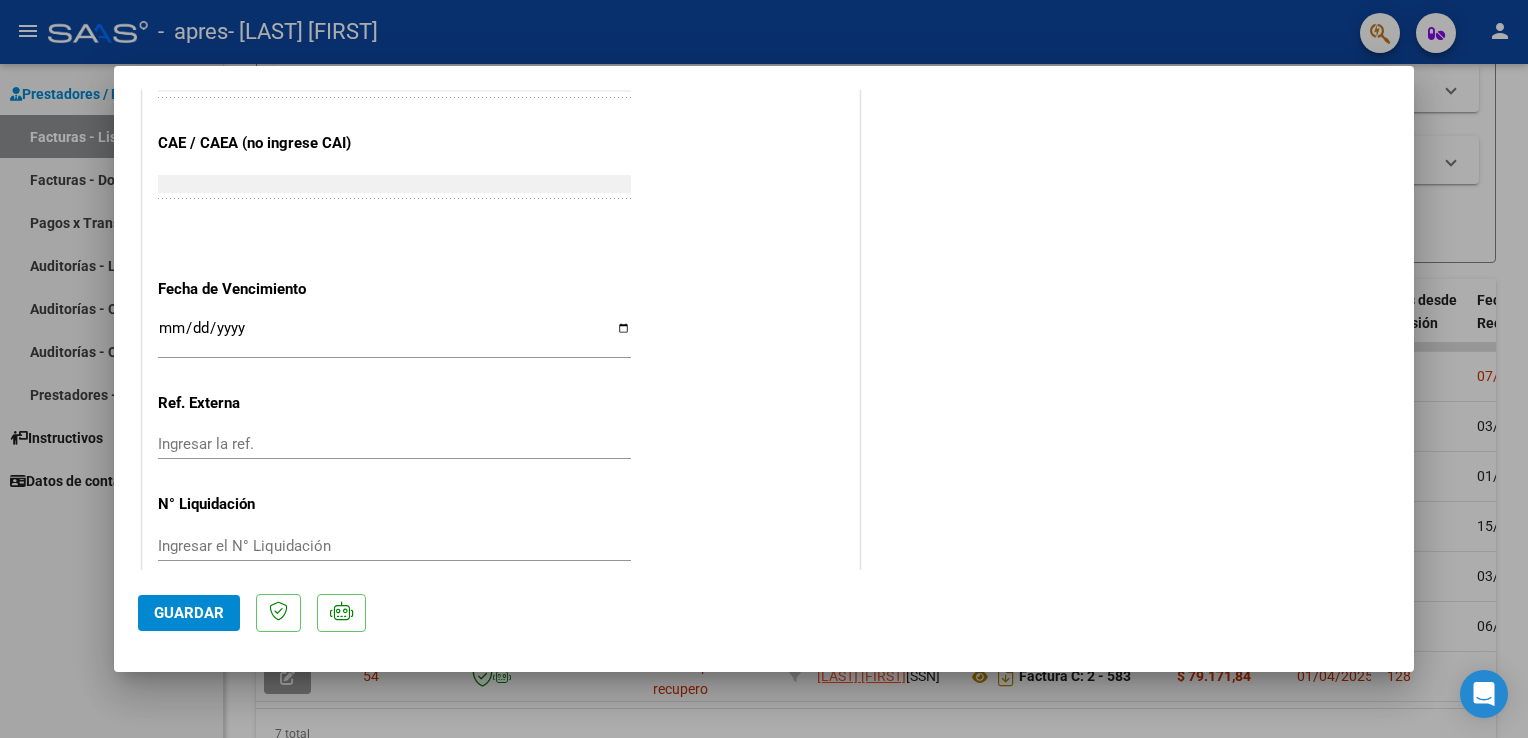 scroll, scrollTop: 1234, scrollLeft: 0, axis: vertical 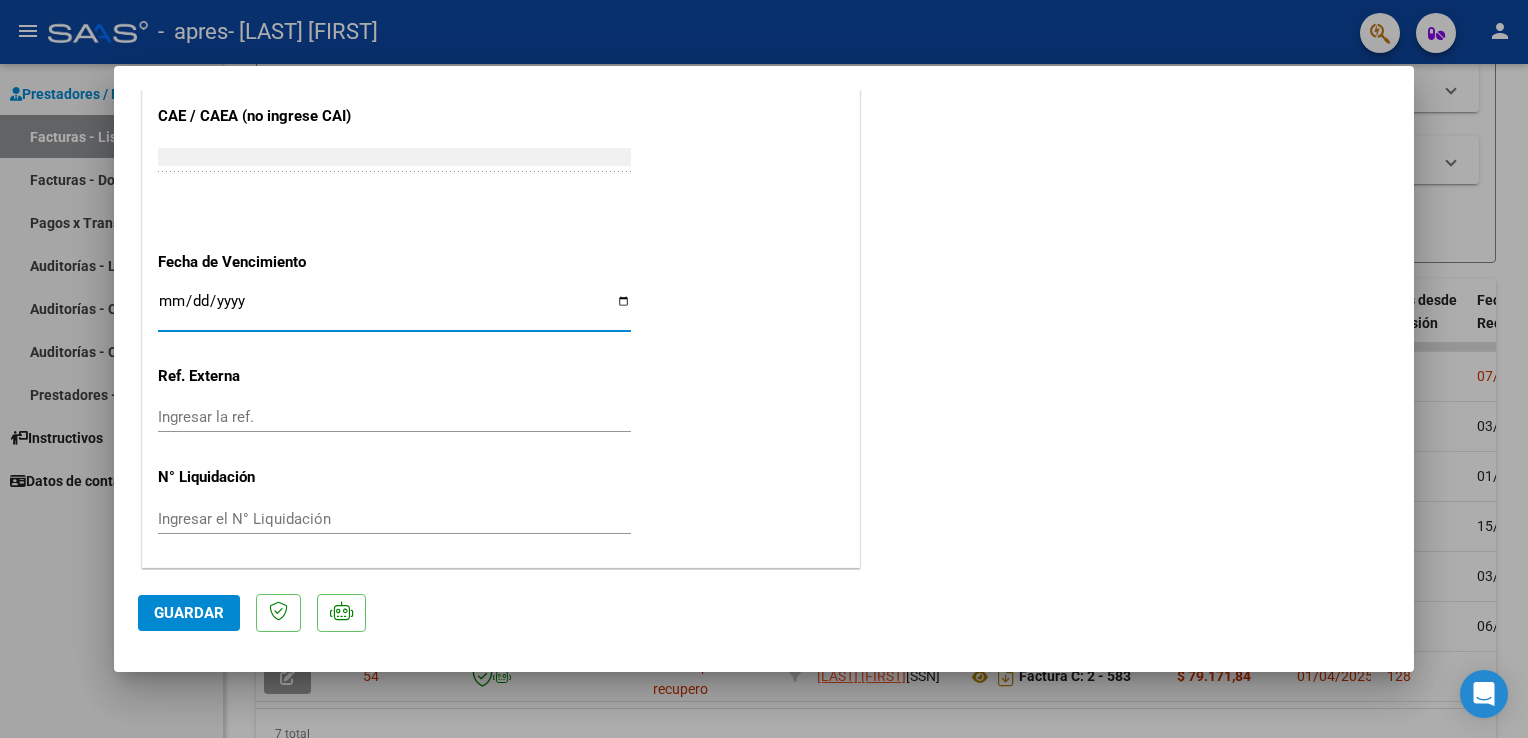 click on "Ingresar la fecha" at bounding box center [394, 309] 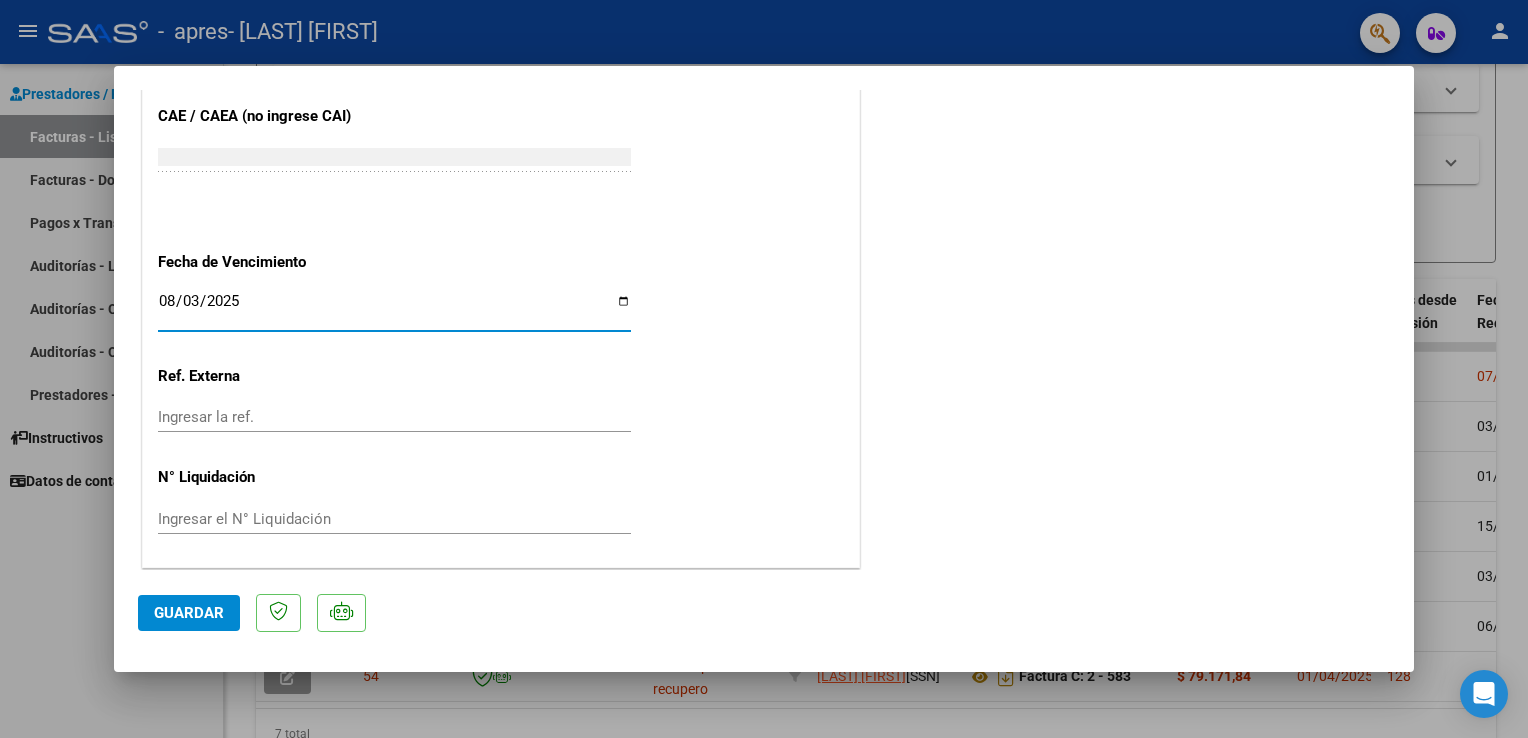 type on "2025-08-03" 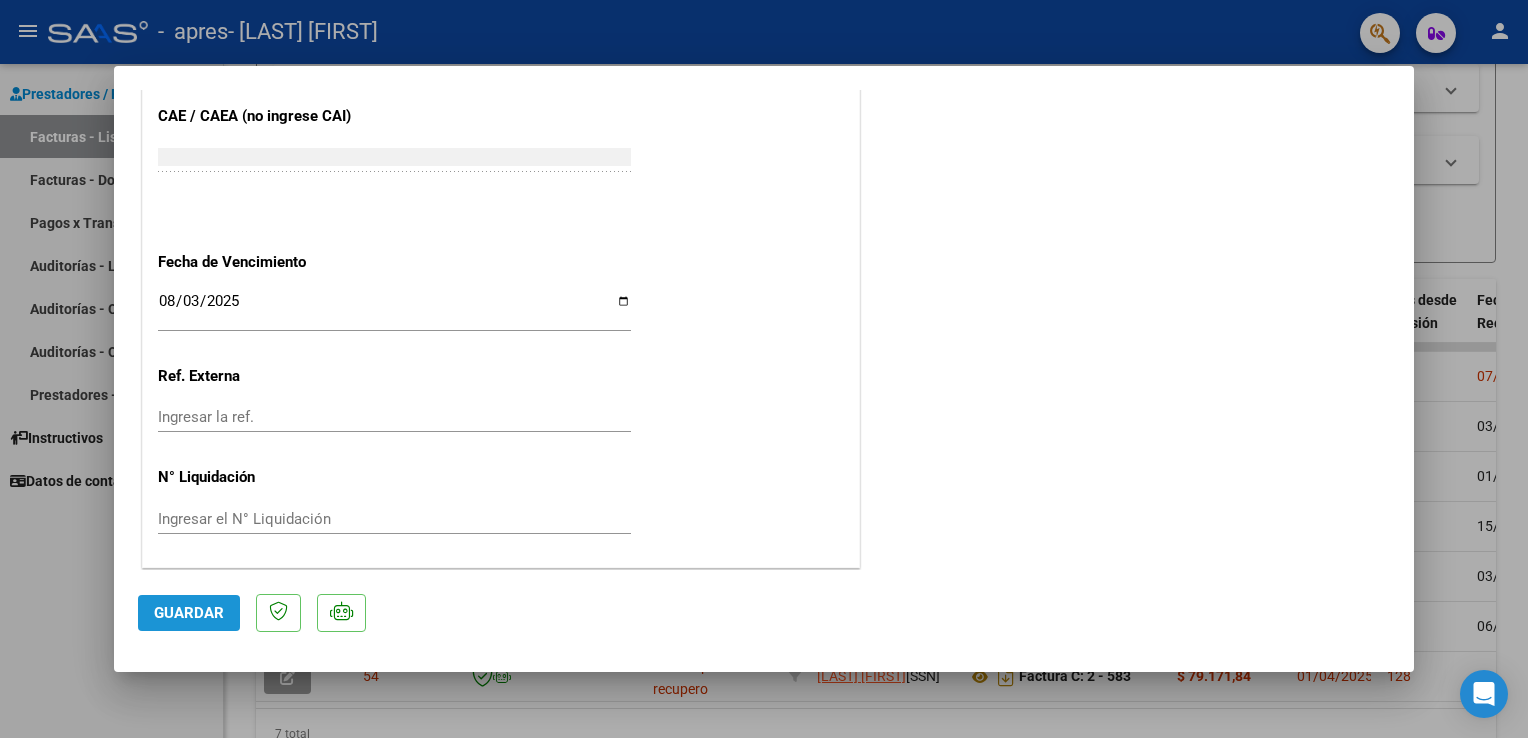 click on "Guardar" 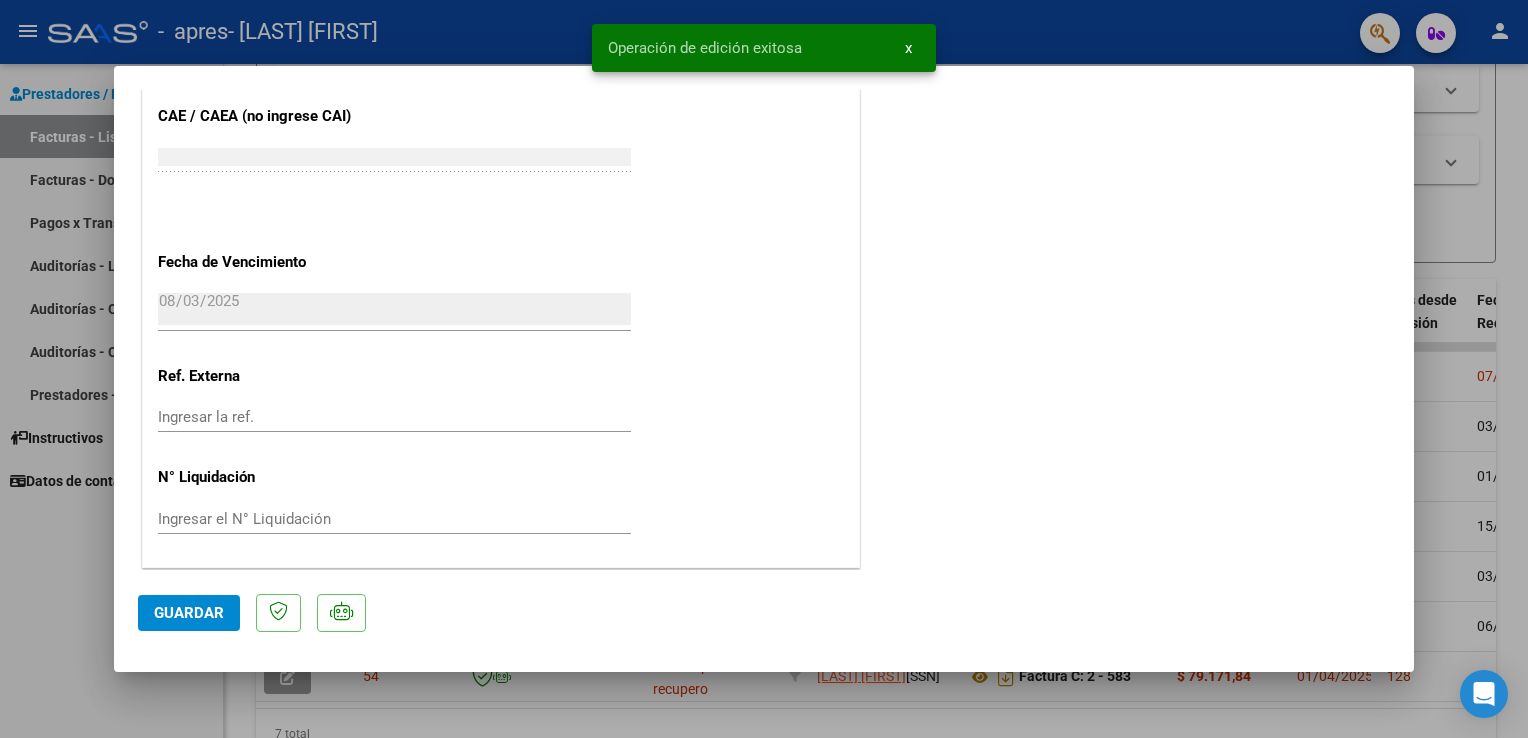 click at bounding box center [764, 369] 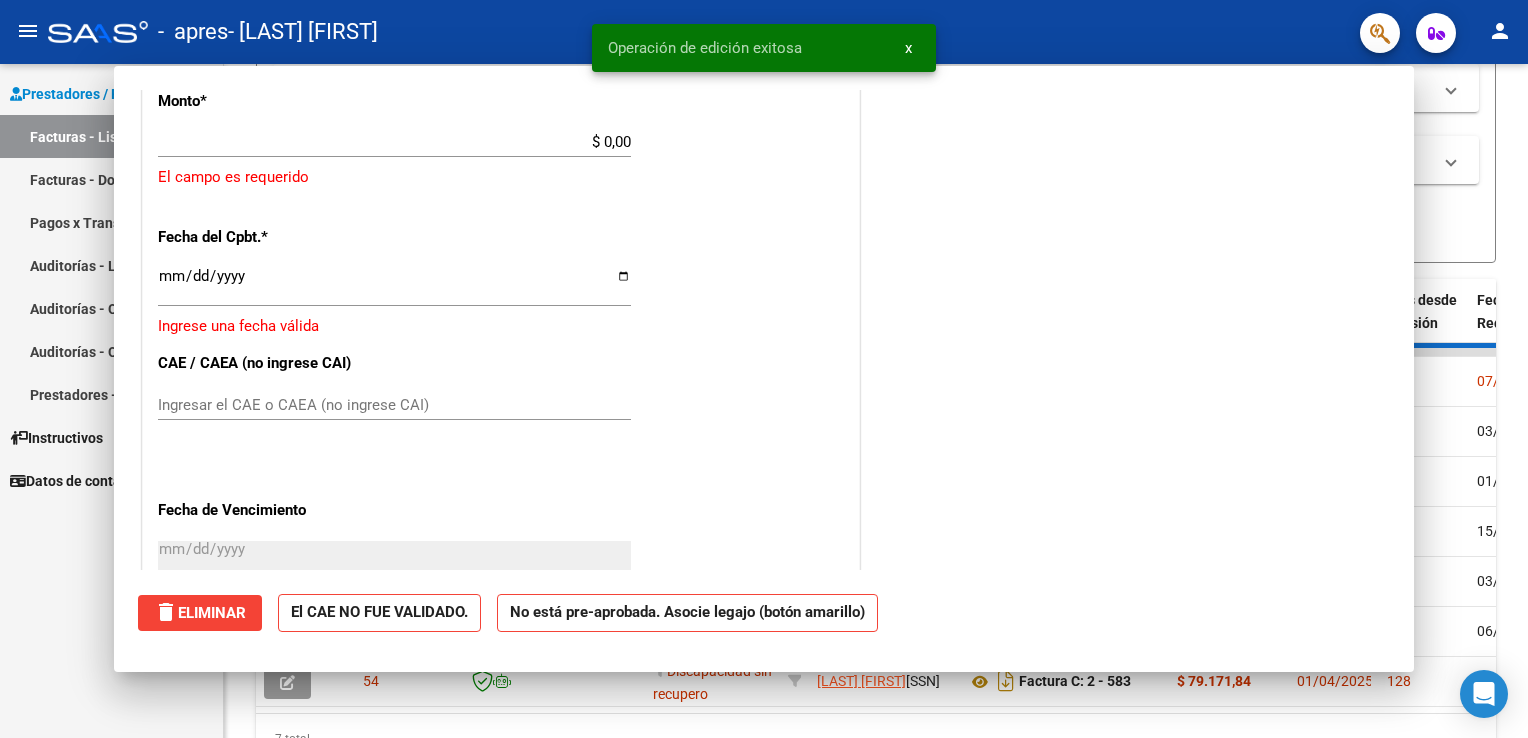 scroll, scrollTop: 0, scrollLeft: 0, axis: both 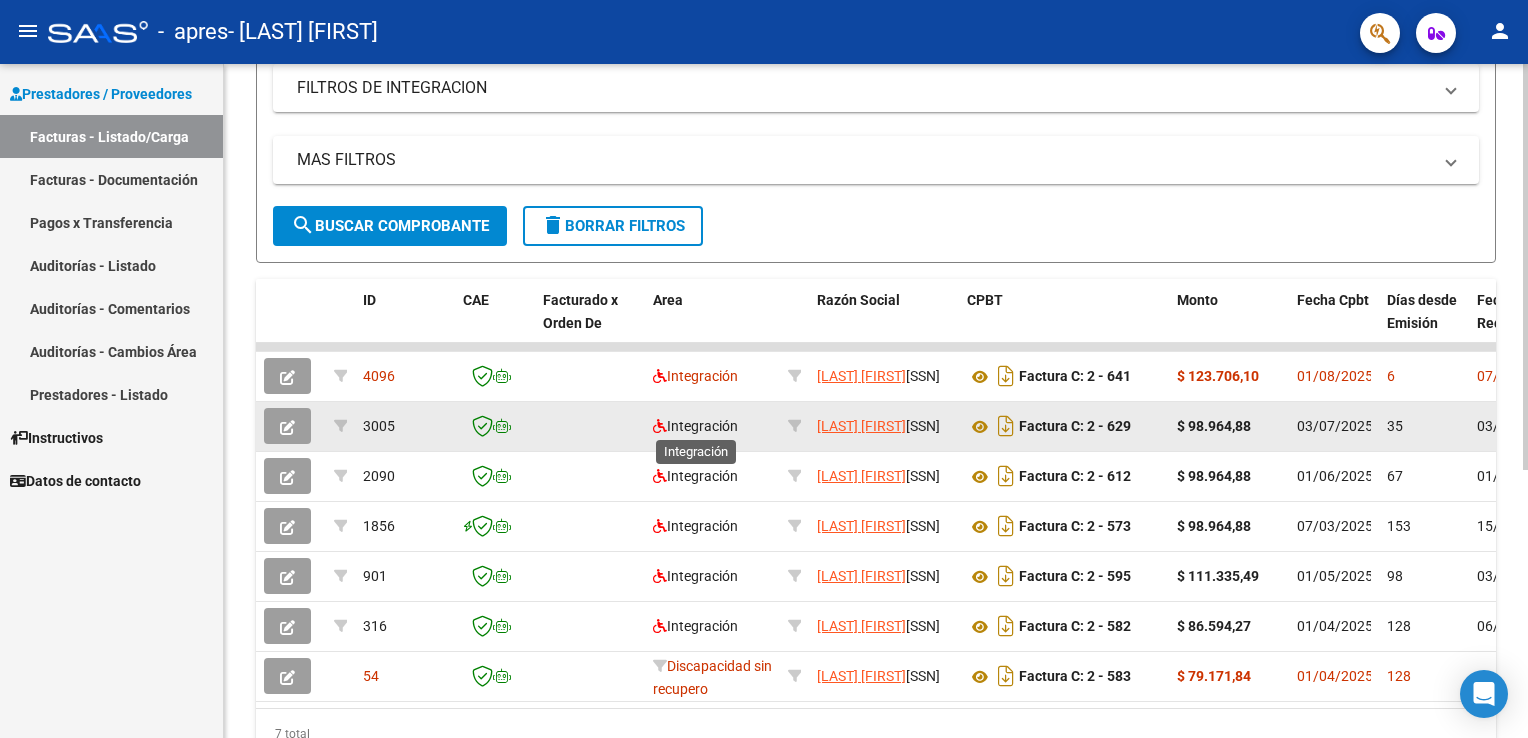 click on "Integración" 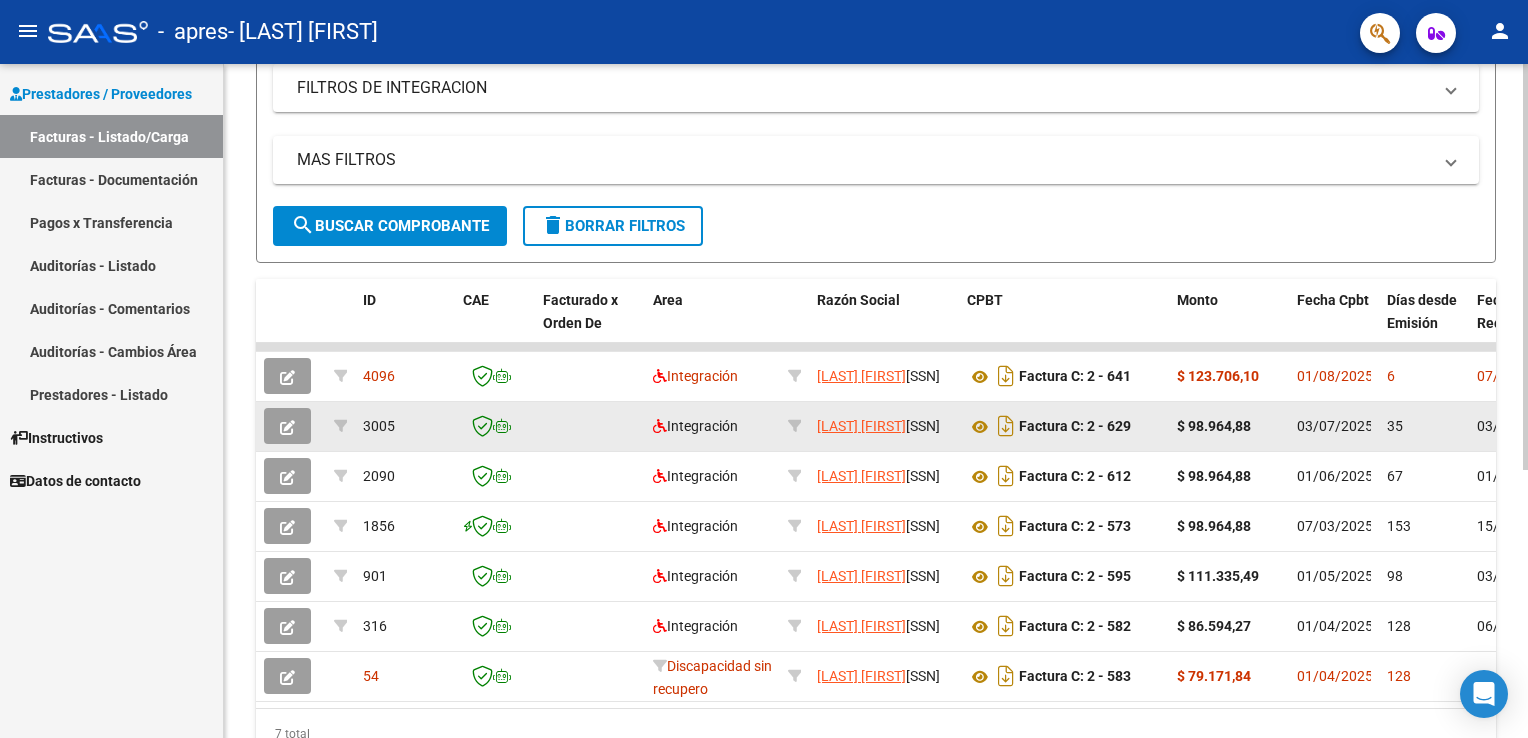 click 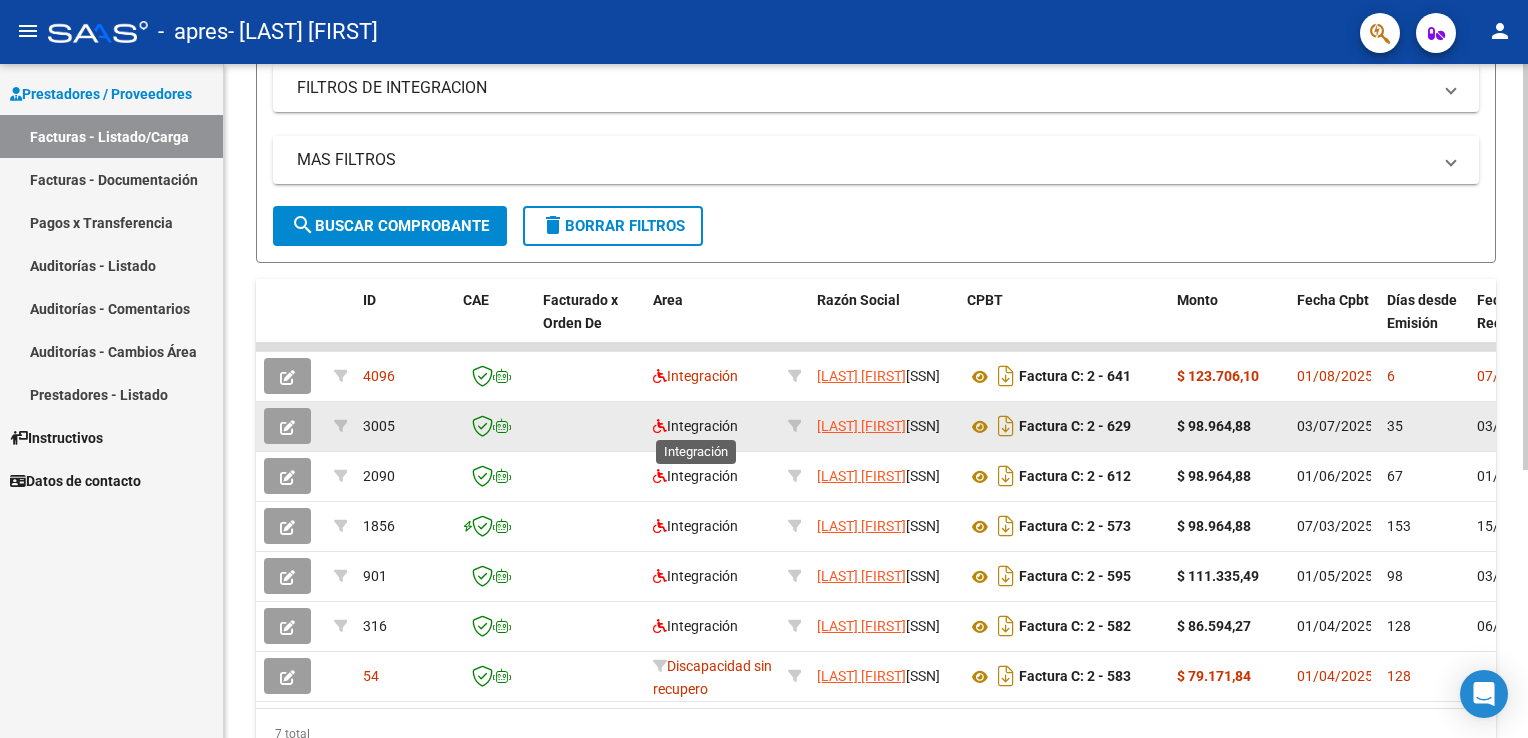 click on "Integración" 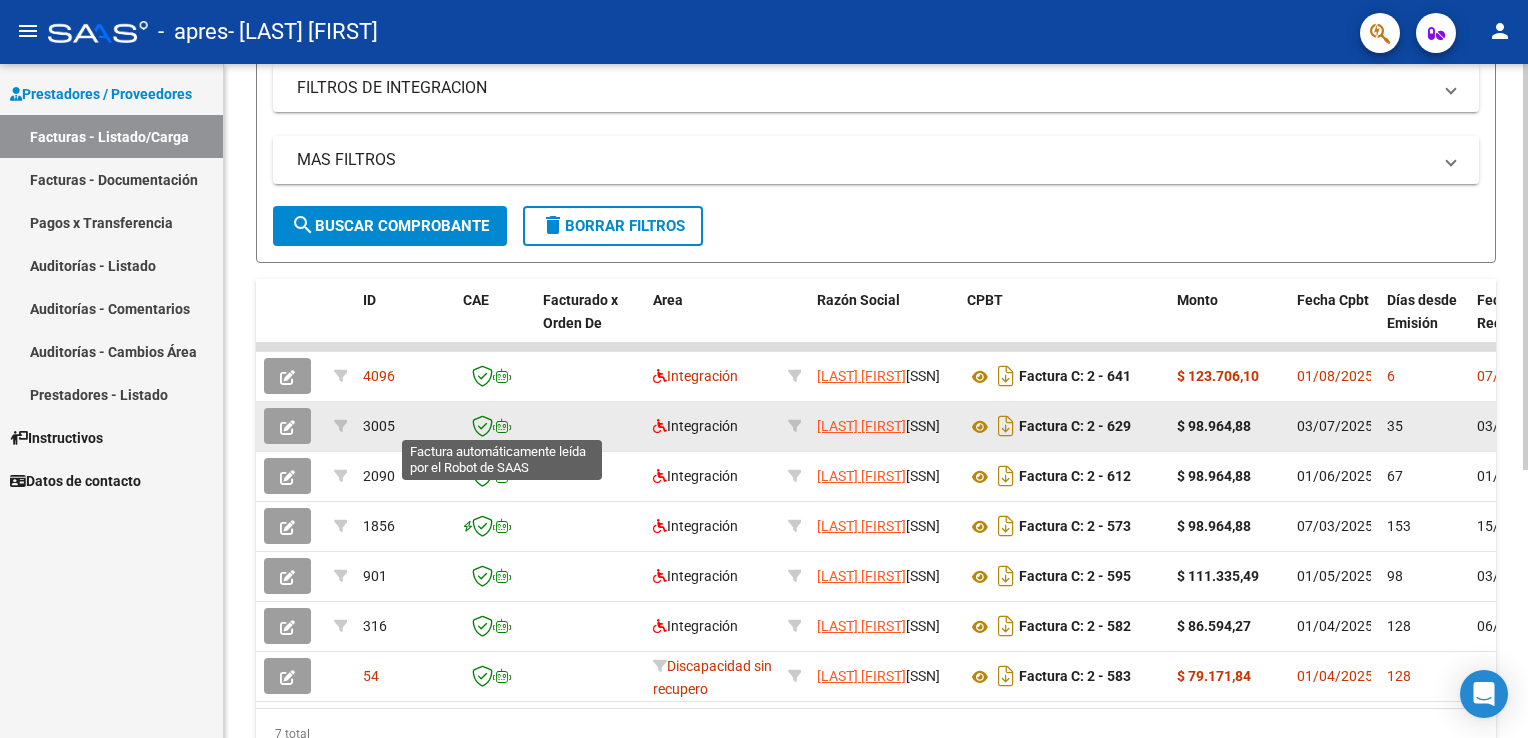 click 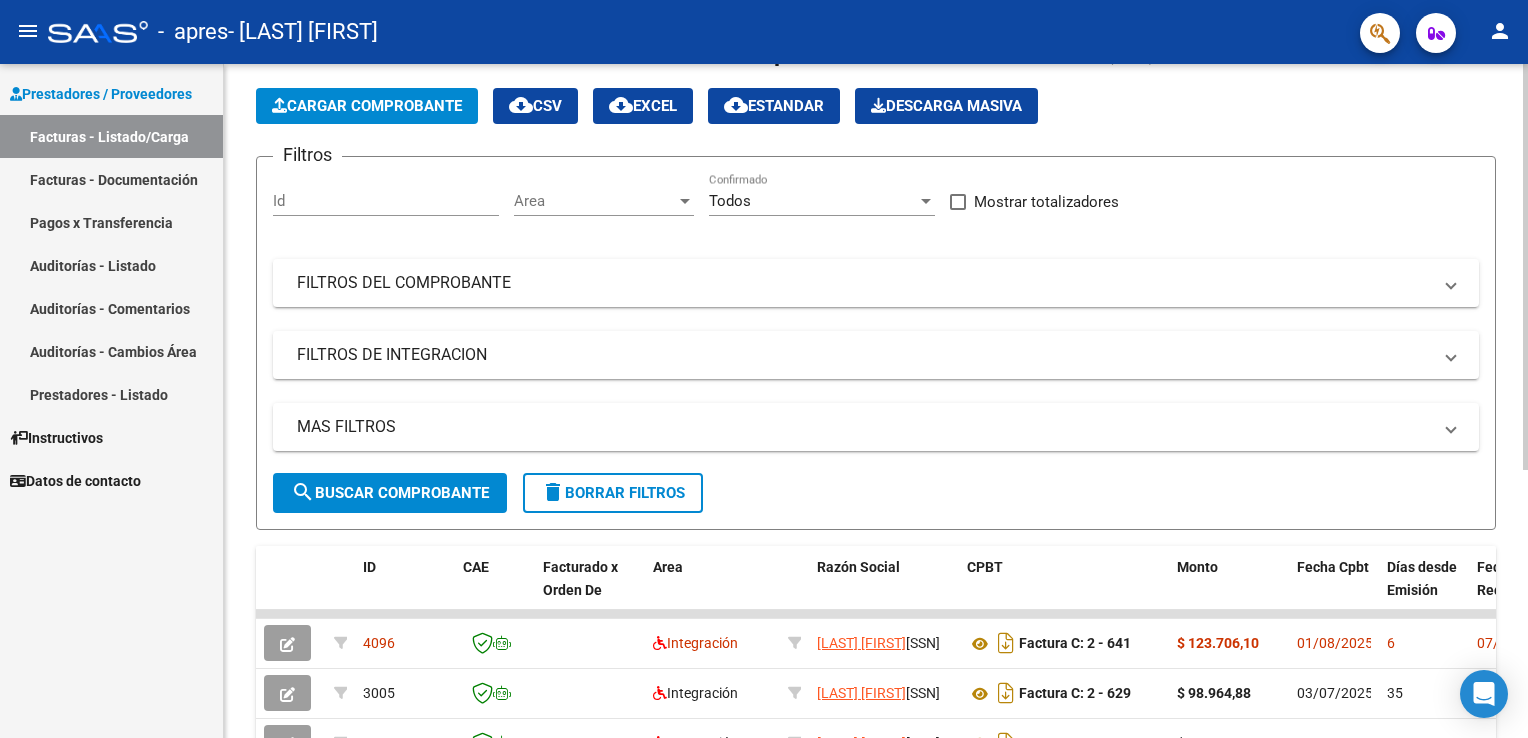 scroll, scrollTop: 0, scrollLeft: 0, axis: both 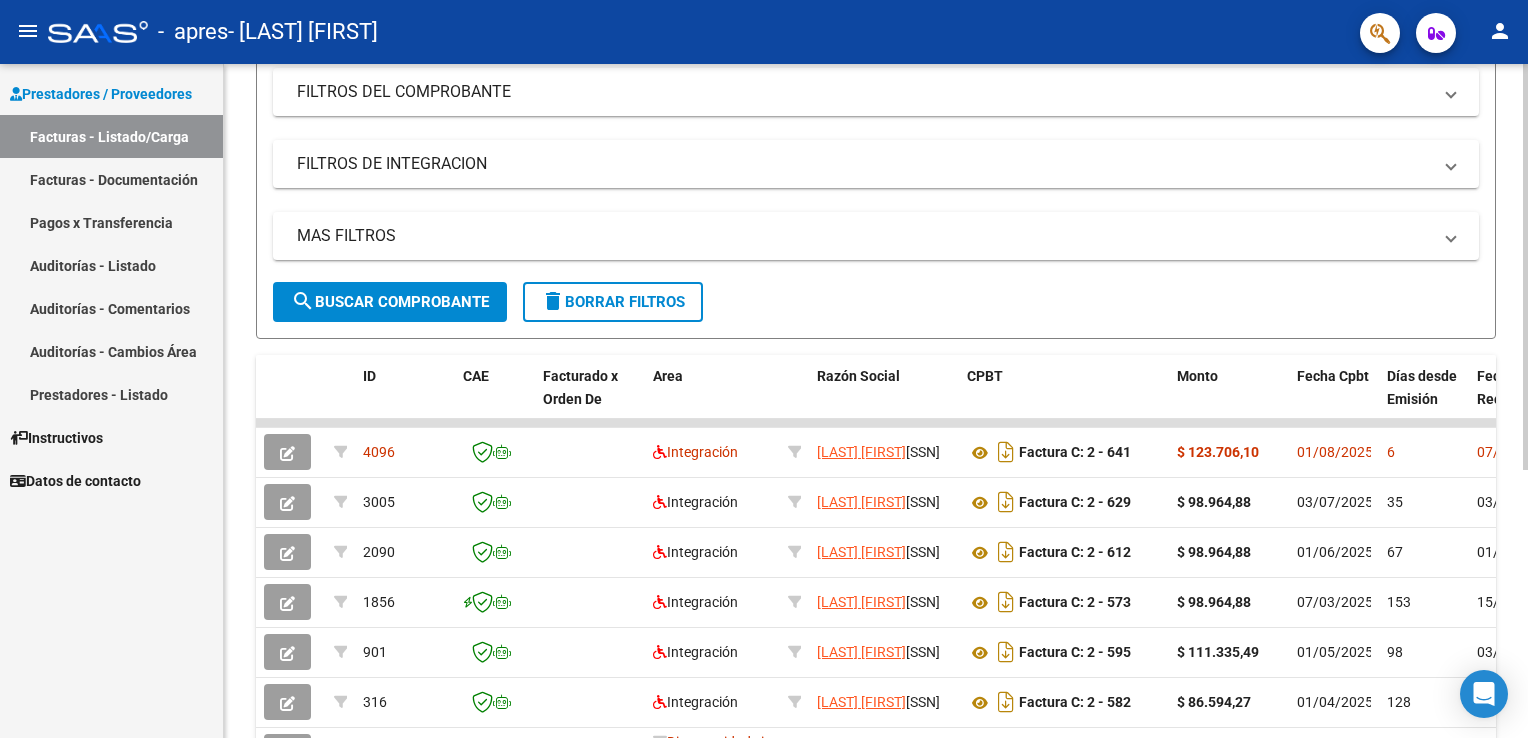 click on "Video tutorial   PRESTADORES -> Listado de CPBTs Emitidos por Prestadores / Proveedores (alt+q)   Cargar Comprobante
cloud_download  CSV  cloud_download  EXCEL  cloud_download  Estandar   Descarga Masiva
Filtros Id Area Area Todos Confirmado   Mostrar totalizadores   FILTROS DEL COMPROBANTE  Comprobante Tipo Comprobante Tipo Start date – End date Fec. Comprobante Desde / Hasta Días Emisión Desde(cant. días) Días Emisión Hasta(cant. días) CUIT / Razón Social Pto. Venta Nro. Comprobante Código SSS CAE Válido CAE Válido Todos Cargado Módulo Hosp. Todos Tiene facturacion Apócrifa Hospital Refes  FILTROS DE INTEGRACION  Período De Prestación Campos del Archivo de Rendición Devuelto x SSS (dr_envio) Todos Rendido x SSS (dr_envio) Tipo de Registro Tipo de Registro Período Presentación Período Presentación Campos del Legajo Asociado (preaprobación) Afiliado Legajo (cuil/nombre) Todos Solo facturas preaprobadas  MAS FILTROS  Todos Con Doc. Respaldatoria Todos Con Trazabilidad Todos – – 6" 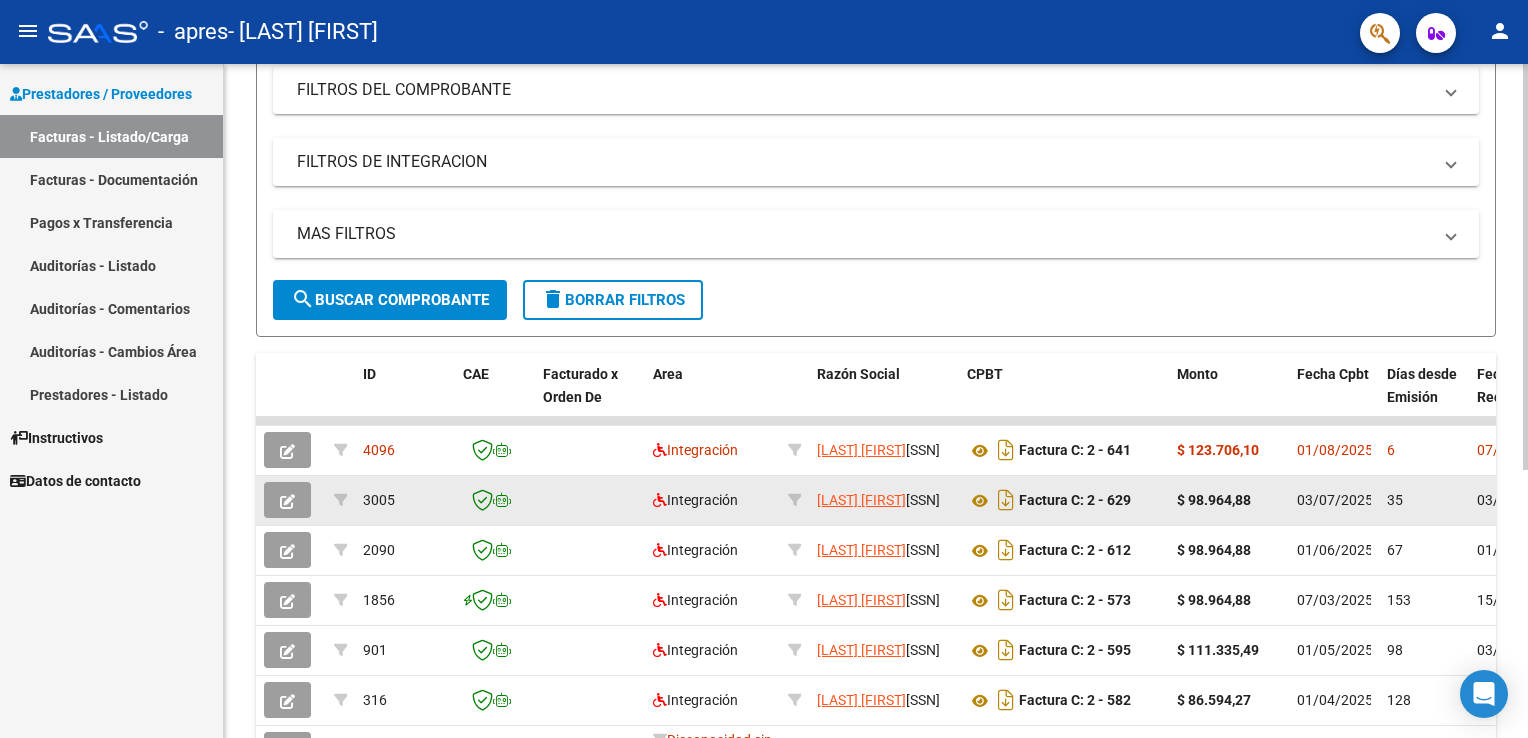 drag, startPoint x: 702, startPoint y: 498, endPoint x: 549, endPoint y: 495, distance: 153.0294 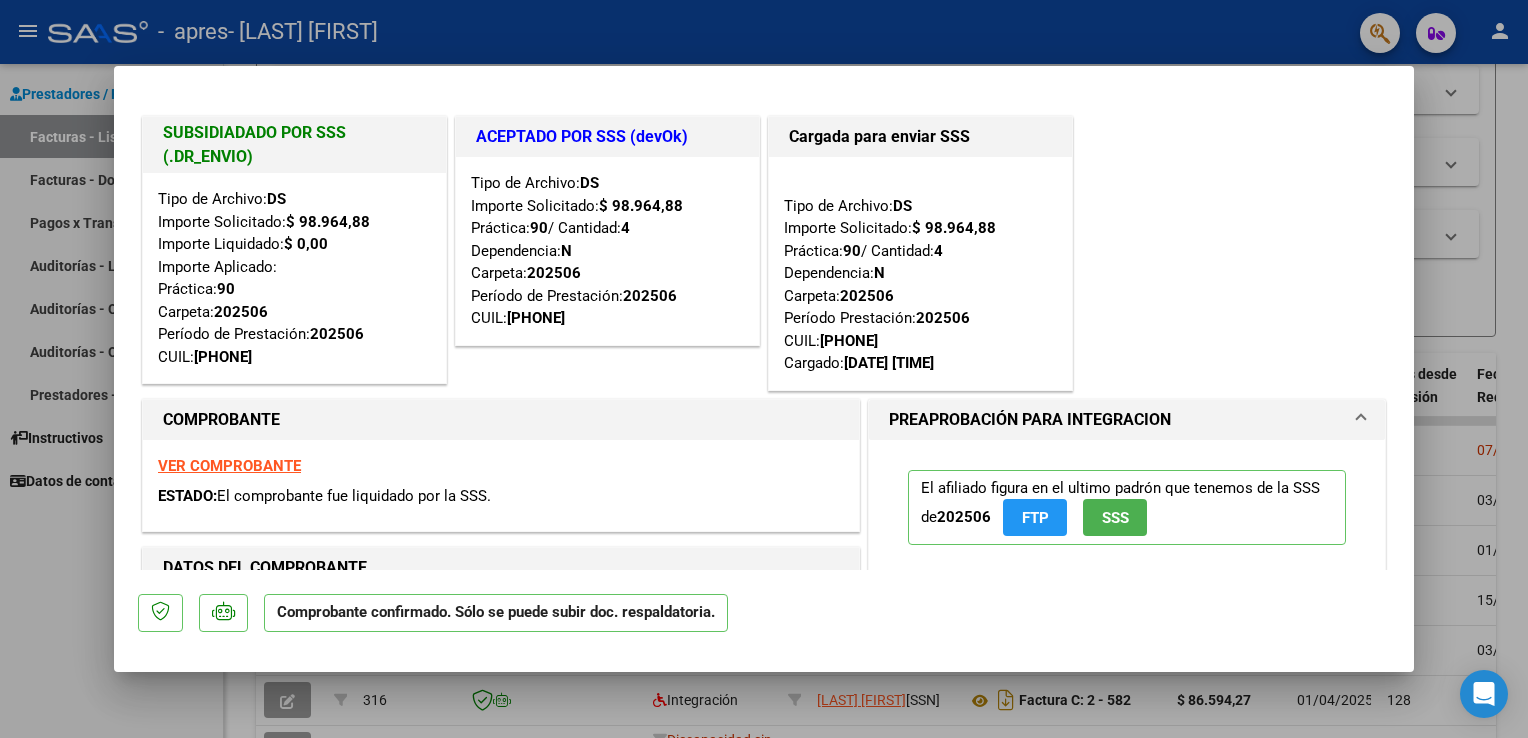 click at bounding box center [764, 369] 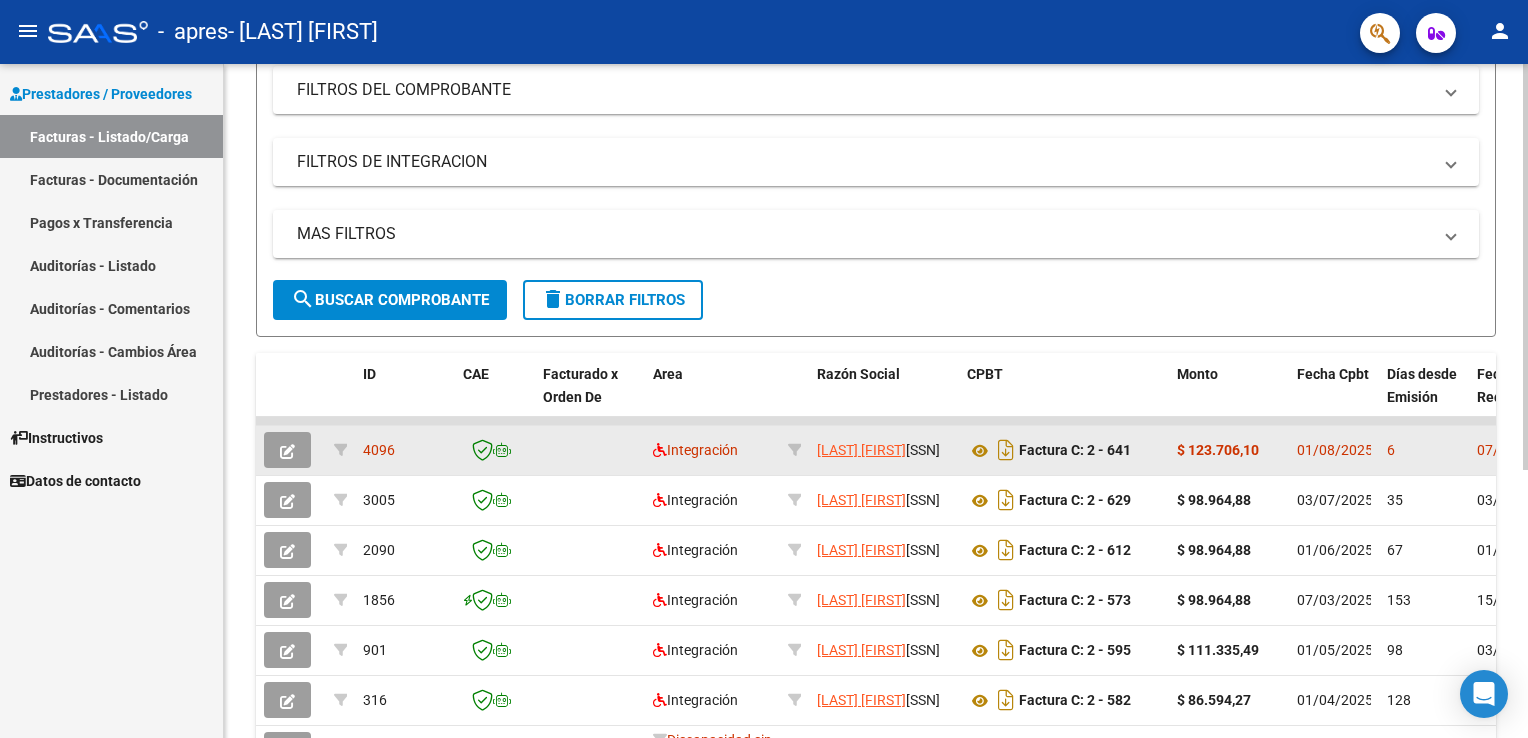 click 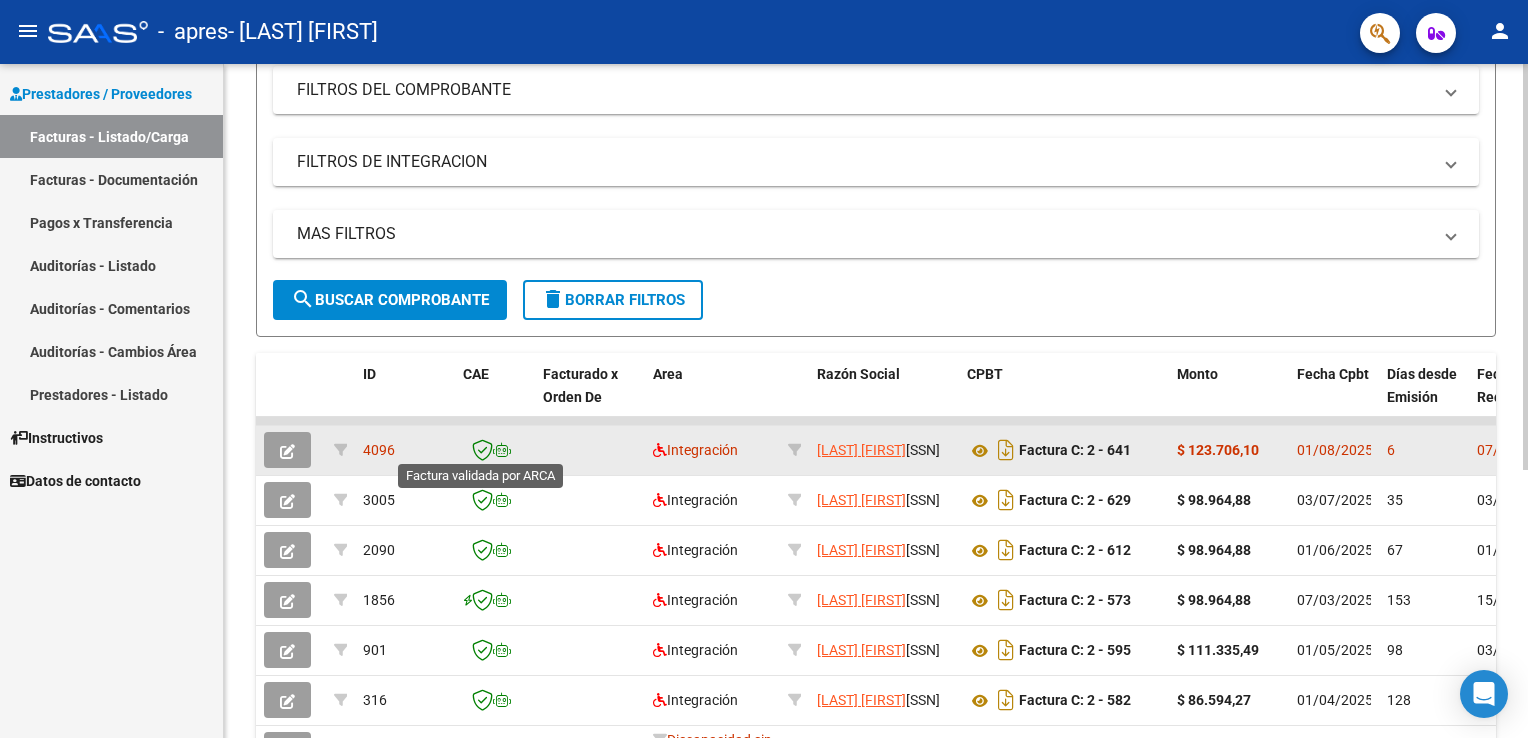 click 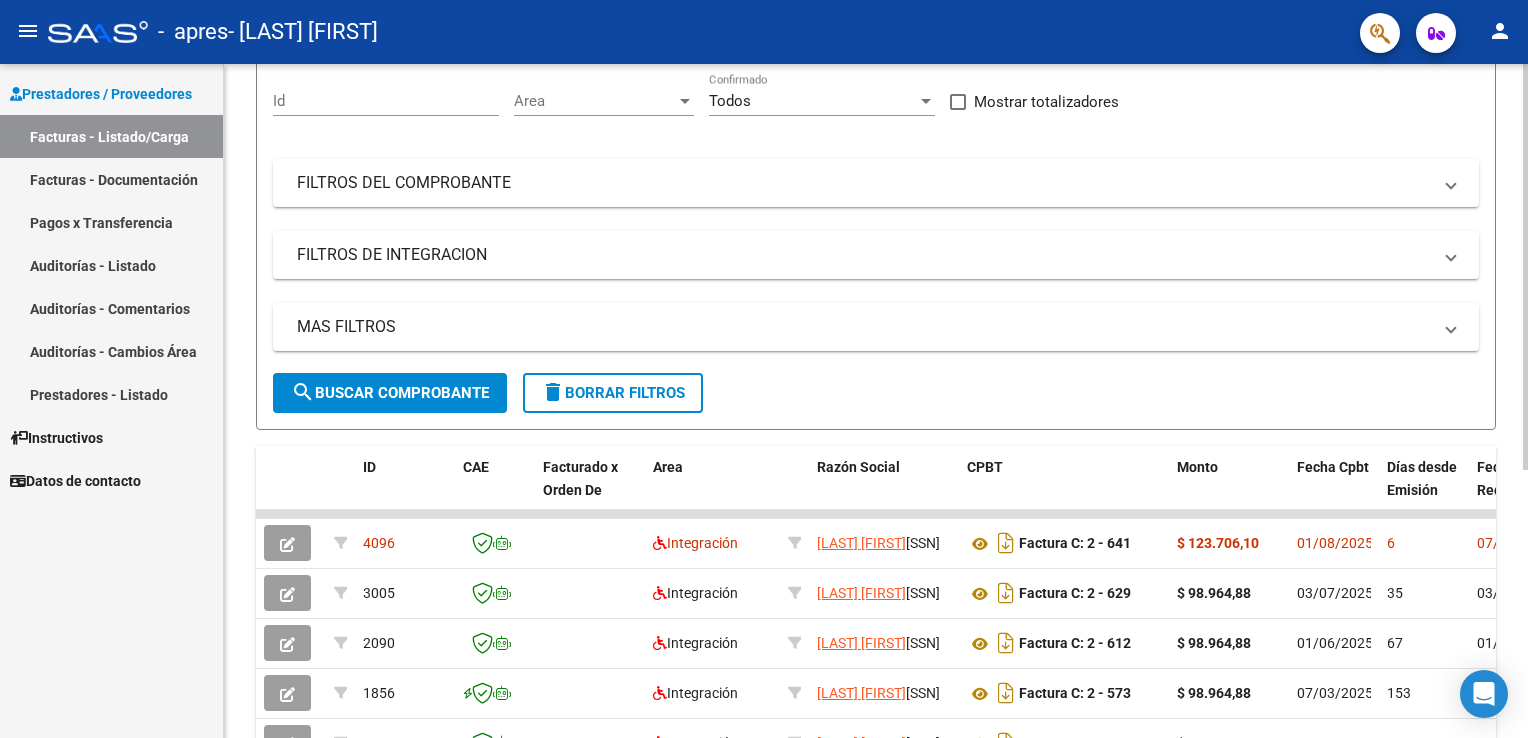 click on "menu -   apres   - [LAST] [FIRST] person    Prestadores / Proveedores Facturas - Listado/Carga Facturas - Documentación Pagos x Transferencia Auditorías - Listado Auditorías - Comentarios Auditorías - Cambios Área Prestadores - Listado    Instructivos    Datos de contacto  Video tutorial   PRESTADORES -> Listado de CPBTs Emitidos por Prestadores / Proveedores (alt+q)   Cargar Comprobante
cloud_download  CSV  cloud_download  EXCEL  cloud_download  Estandar   Descarga Masiva
Filtros Id Area Area Todos Confirmado   Mostrar totalizadores   FILTROS DEL COMPROBANTE  Comprobante Tipo Comprobante Tipo Start date – End date Fec. Comprobante Desde / Hasta Días Emisión Desde(cant. días) Días Emisión Hasta(cant. días) CUIT / Razón Social Pto. Venta Nro. Comprobante Código SSS CAE Válido CAE Válido Todos Cargado Módulo Hosp. Todos Tiene facturacion Apócrifa Hospital Refes  FILTROS DE INTEGRACION  Período De Prestación Todos Rendido x SSS (dr_envio) Tipo de Registro Todos Op" at bounding box center (764, 369) 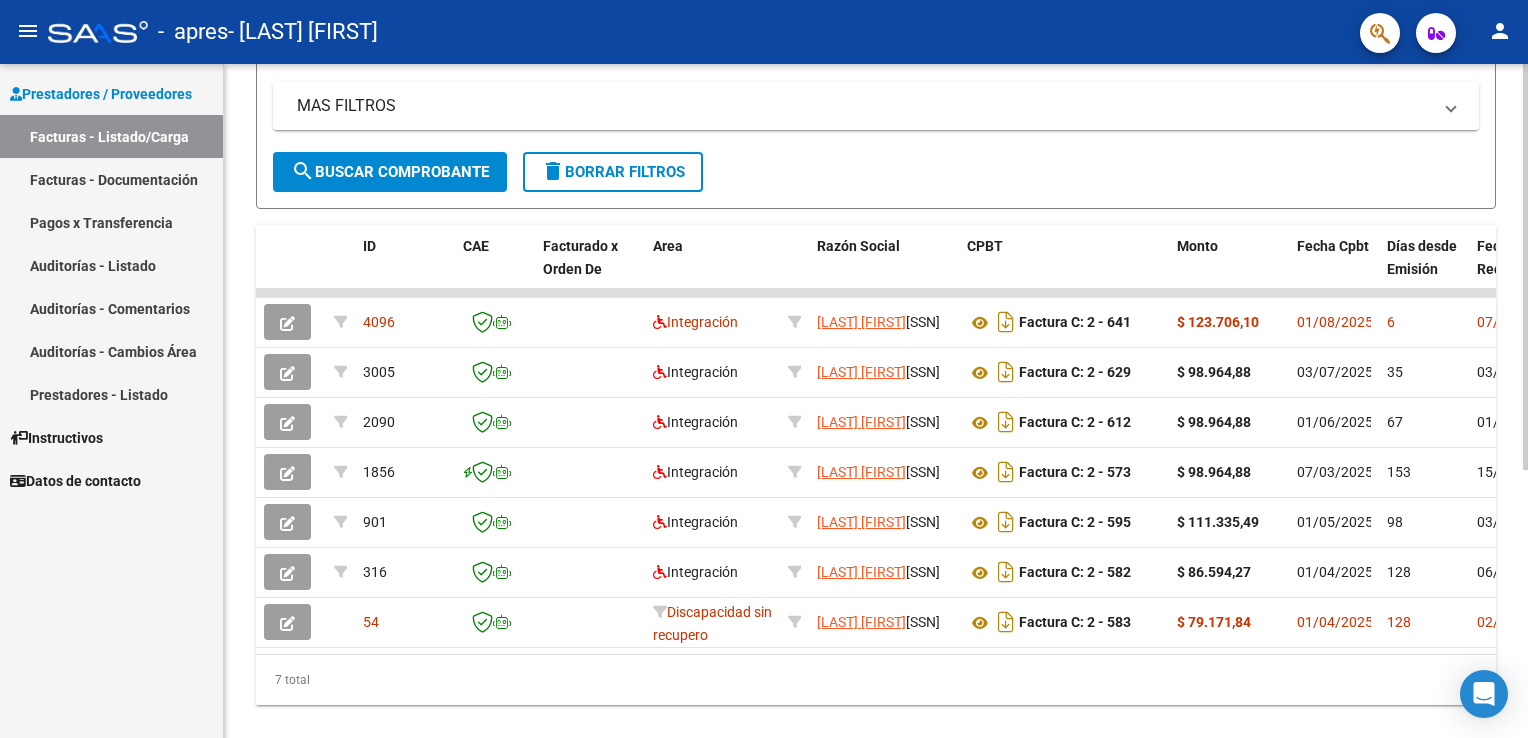 scroll, scrollTop: 408, scrollLeft: 0, axis: vertical 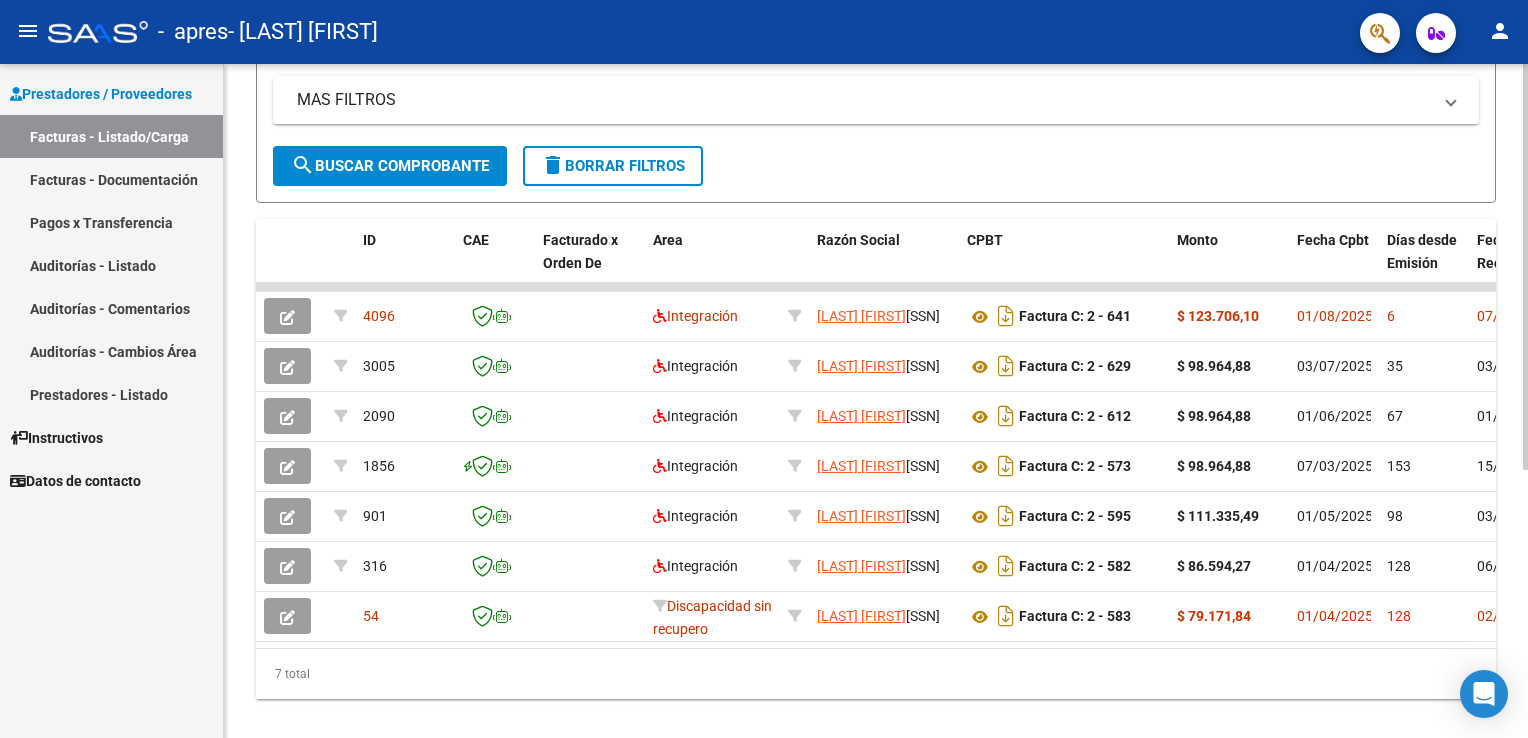 click on "menu -   apres   - [LAST] [FIRST] person    Prestadores / Proveedores Facturas - Listado/Carga Facturas - Documentación Pagos x Transferencia Auditorías - Listado Auditorías - Comentarios Auditorías - Cambios Área Prestadores - Listado    Instructivos    Datos de contacto  Video tutorial   PRESTADORES -> Listado de CPBTs Emitidos por Prestadores / Proveedores (alt+q)   Cargar Comprobante
cloud_download  CSV  cloud_download  EXCEL  cloud_download  Estandar   Descarga Masiva
Filtros Id Area Area Todos Confirmado   Mostrar totalizadores   FILTROS DEL COMPROBANTE  Comprobante Tipo Comprobante Tipo Start date – End date Fec. Comprobante Desde / Hasta Días Emisión Desde(cant. días) Días Emisión Hasta(cant. días) CUIT / Razón Social Pto. Venta Nro. Comprobante Código SSS CAE Válido CAE Válido Todos Cargado Módulo Hosp. Todos Tiene facturacion Apócrifa Hospital Refes  FILTROS DE INTEGRACION  Período De Prestación Todos Rendido x SSS (dr_envio) Tipo de Registro Todos Op" at bounding box center (764, 369) 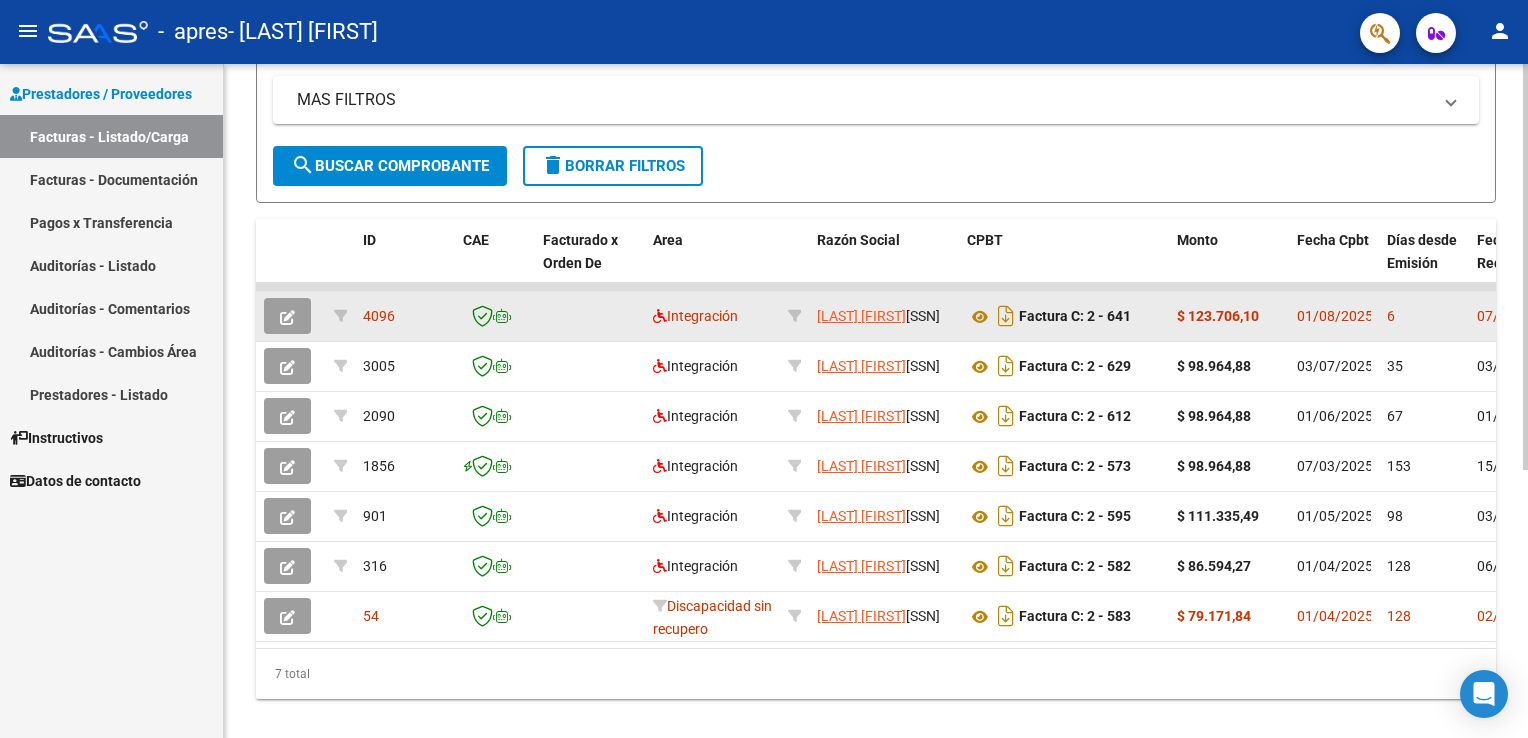 click on "$ 123.706,10" 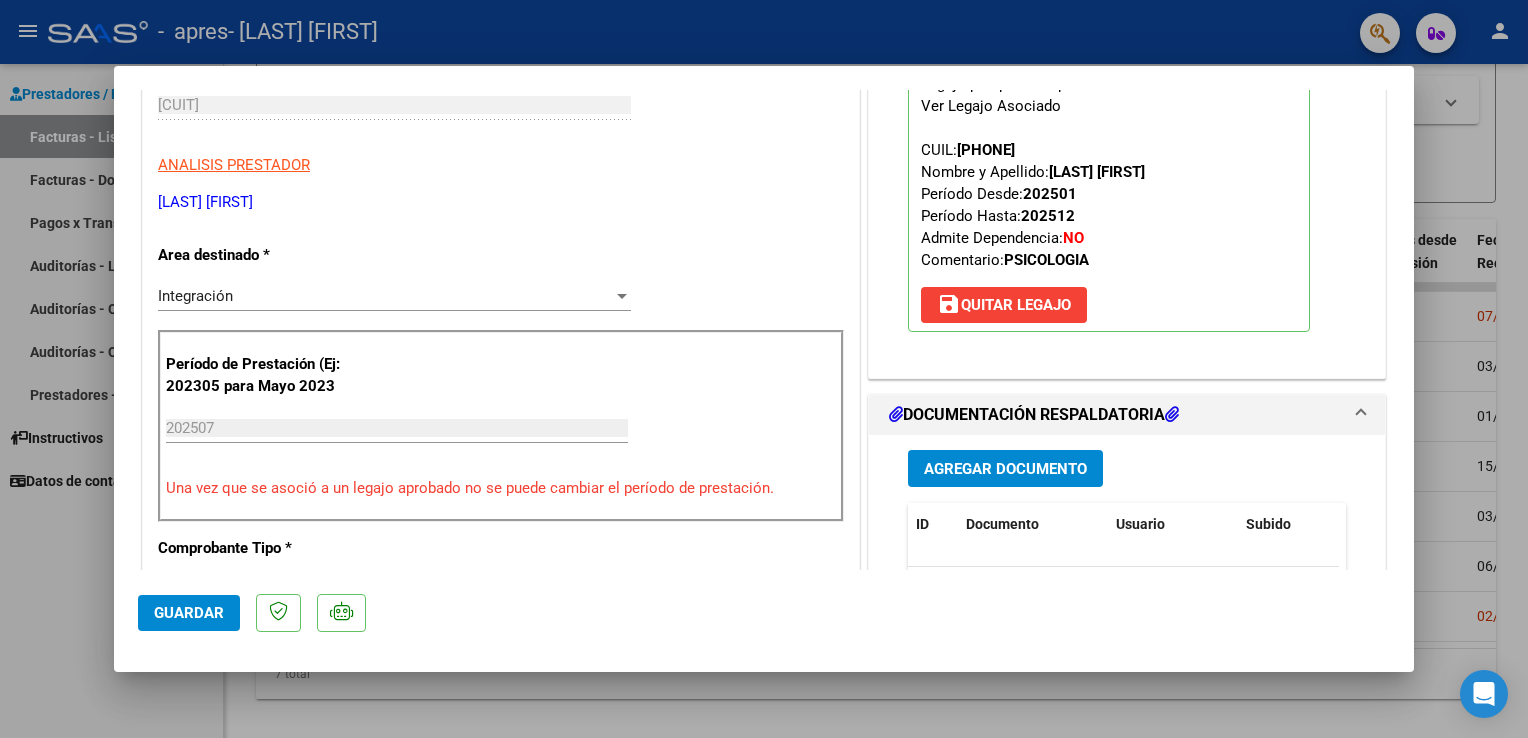 scroll, scrollTop: 280, scrollLeft: 0, axis: vertical 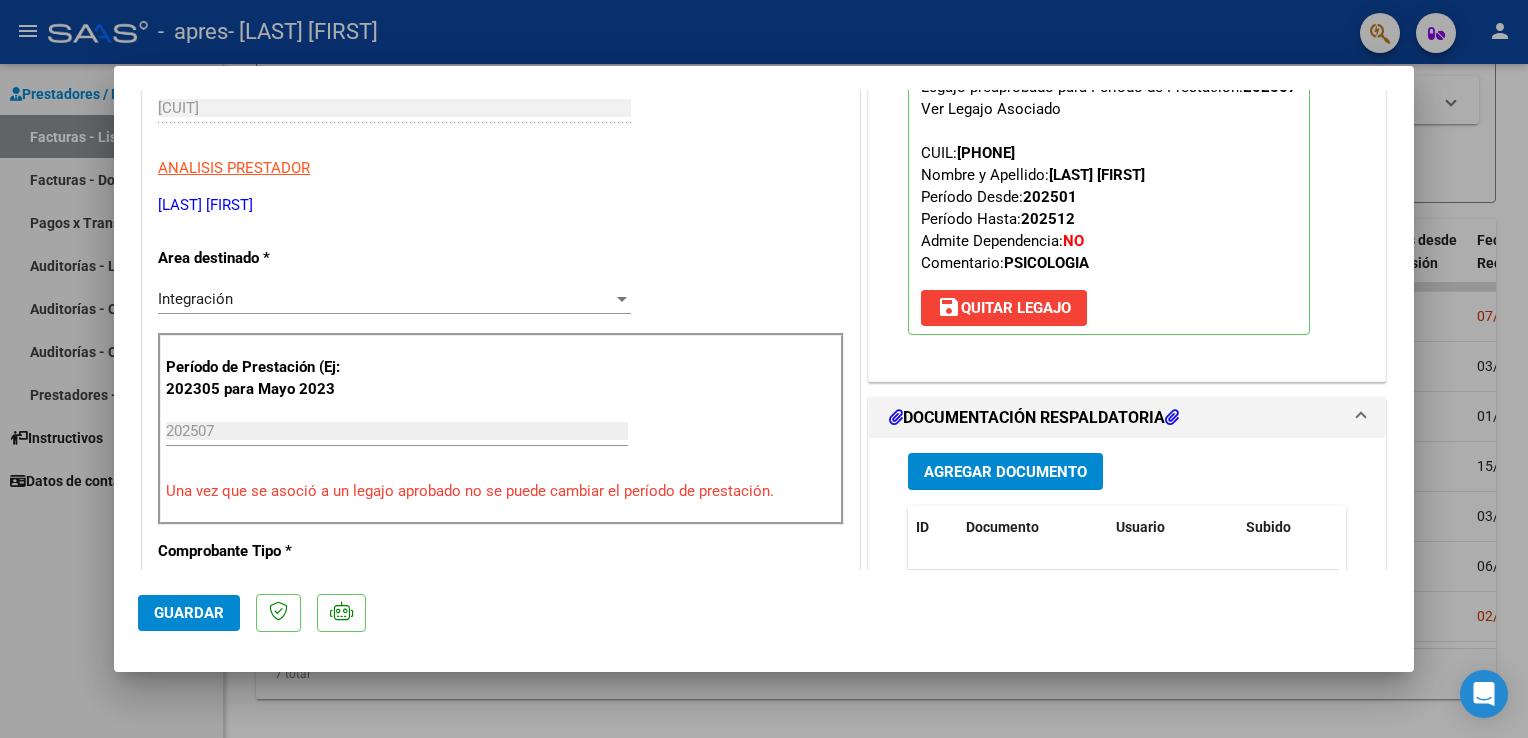 click at bounding box center (764, 369) 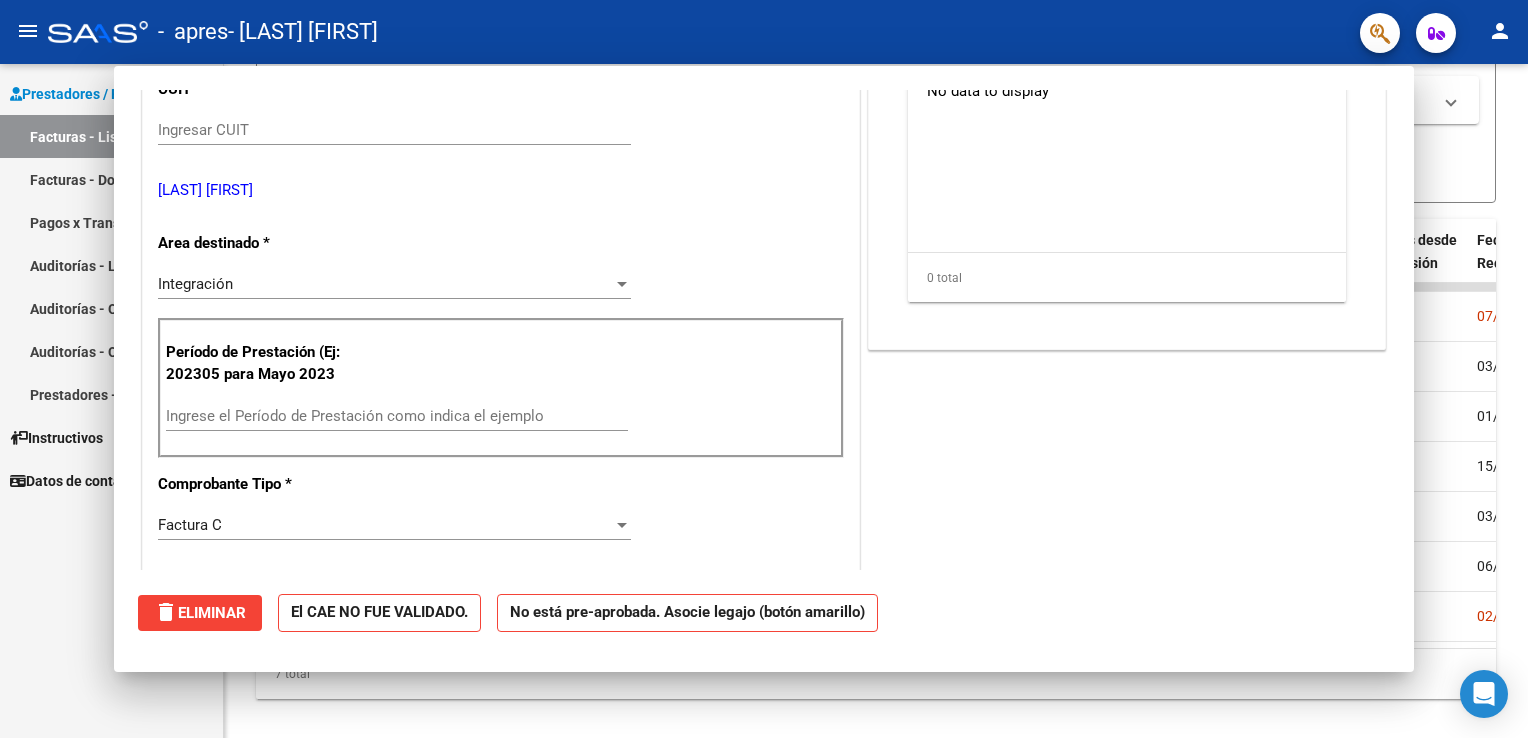 scroll, scrollTop: 0, scrollLeft: 0, axis: both 